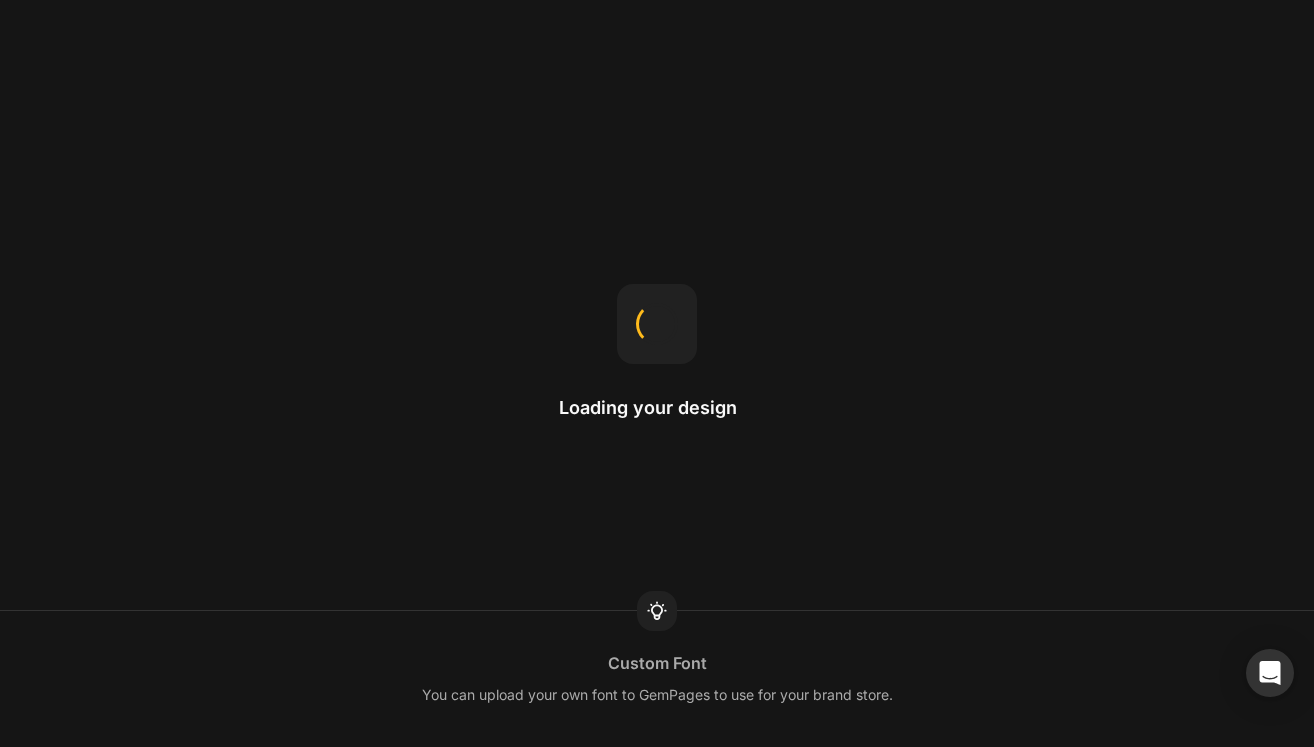scroll, scrollTop: 0, scrollLeft: 0, axis: both 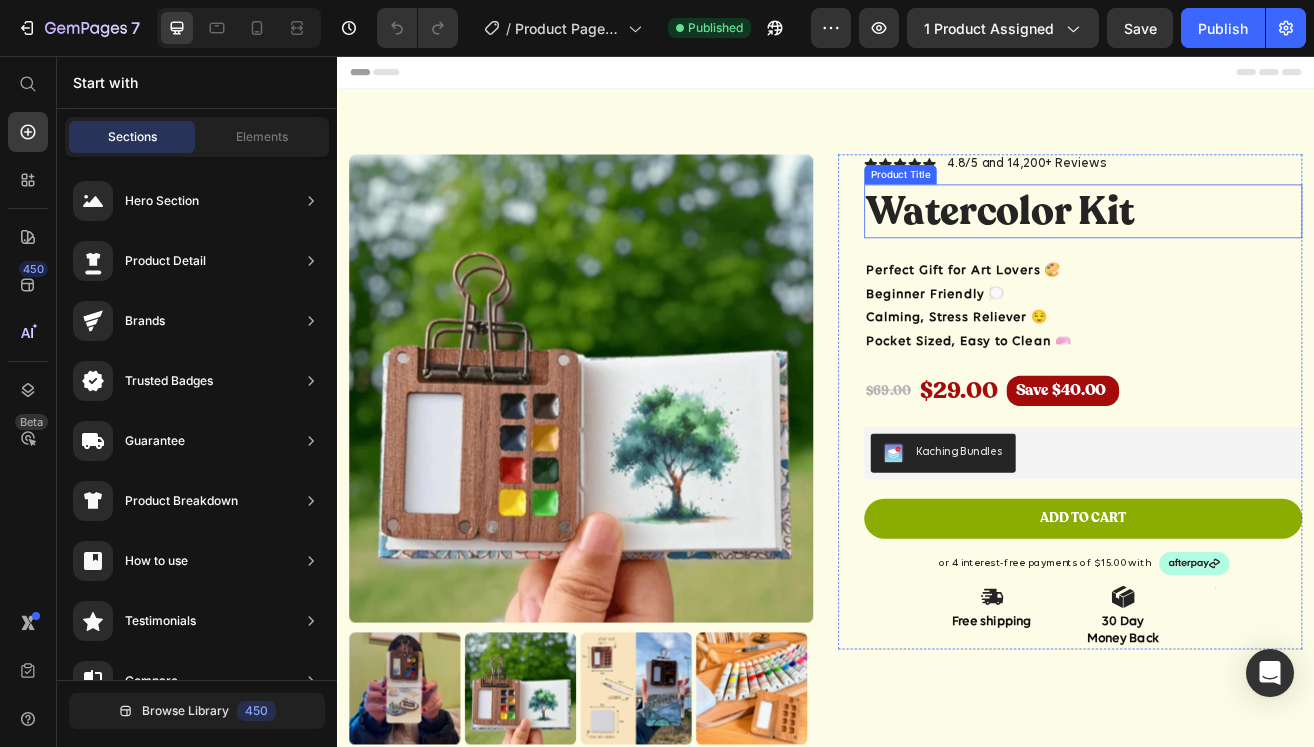 click on "Watercolor Kit" at bounding box center (1253, 247) 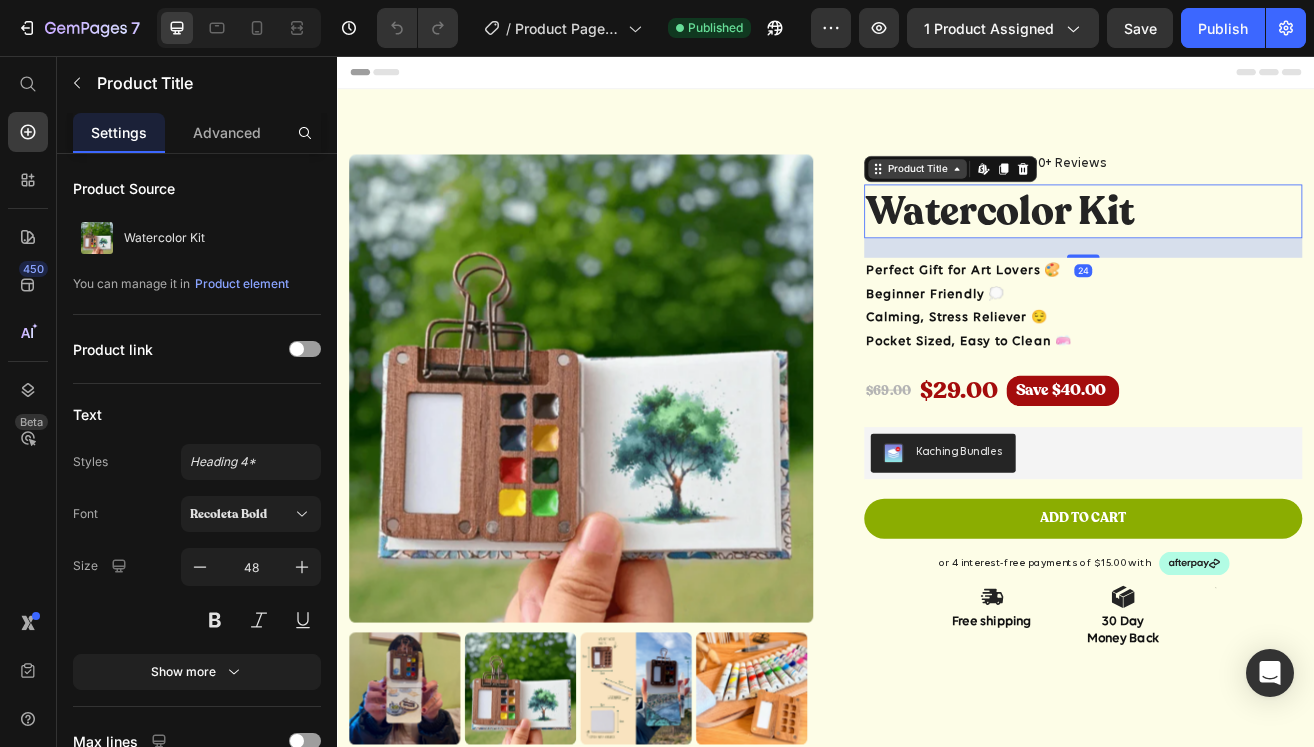 click on "Product Title" at bounding box center [1049, 195] 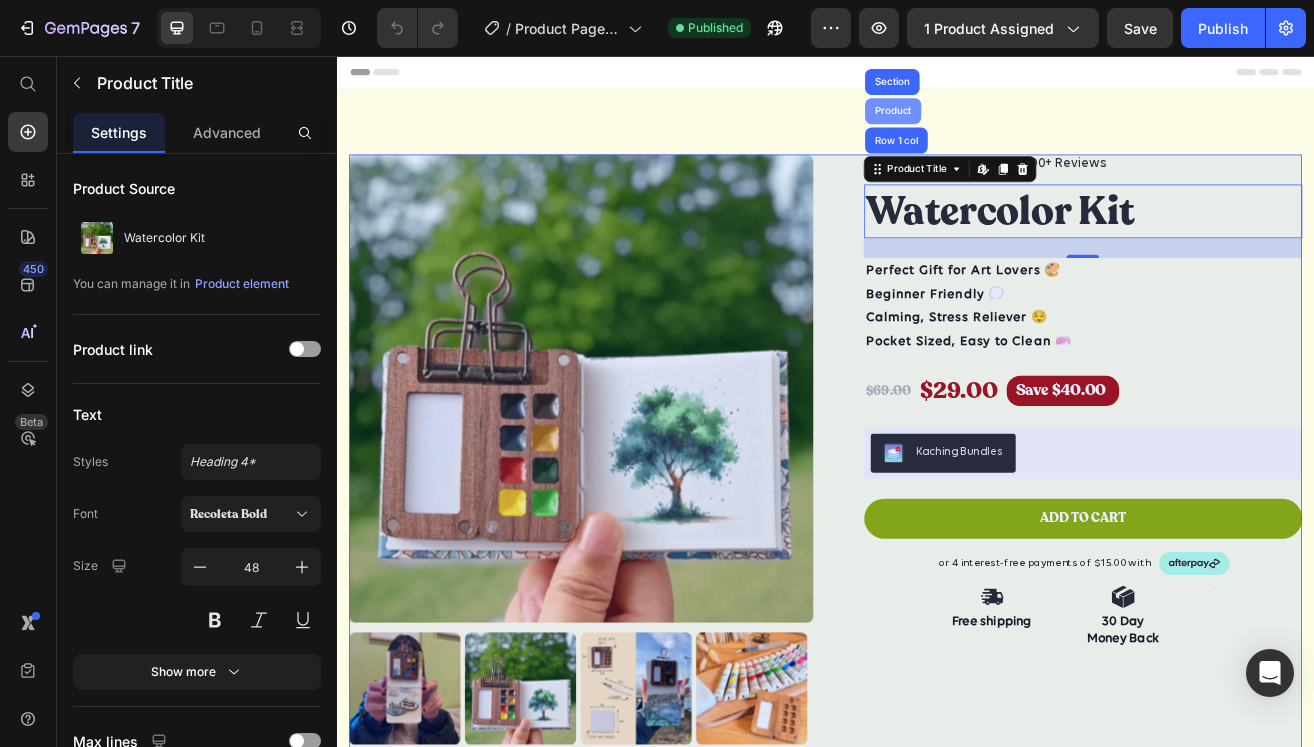 click on "Product" at bounding box center (1019, 124) 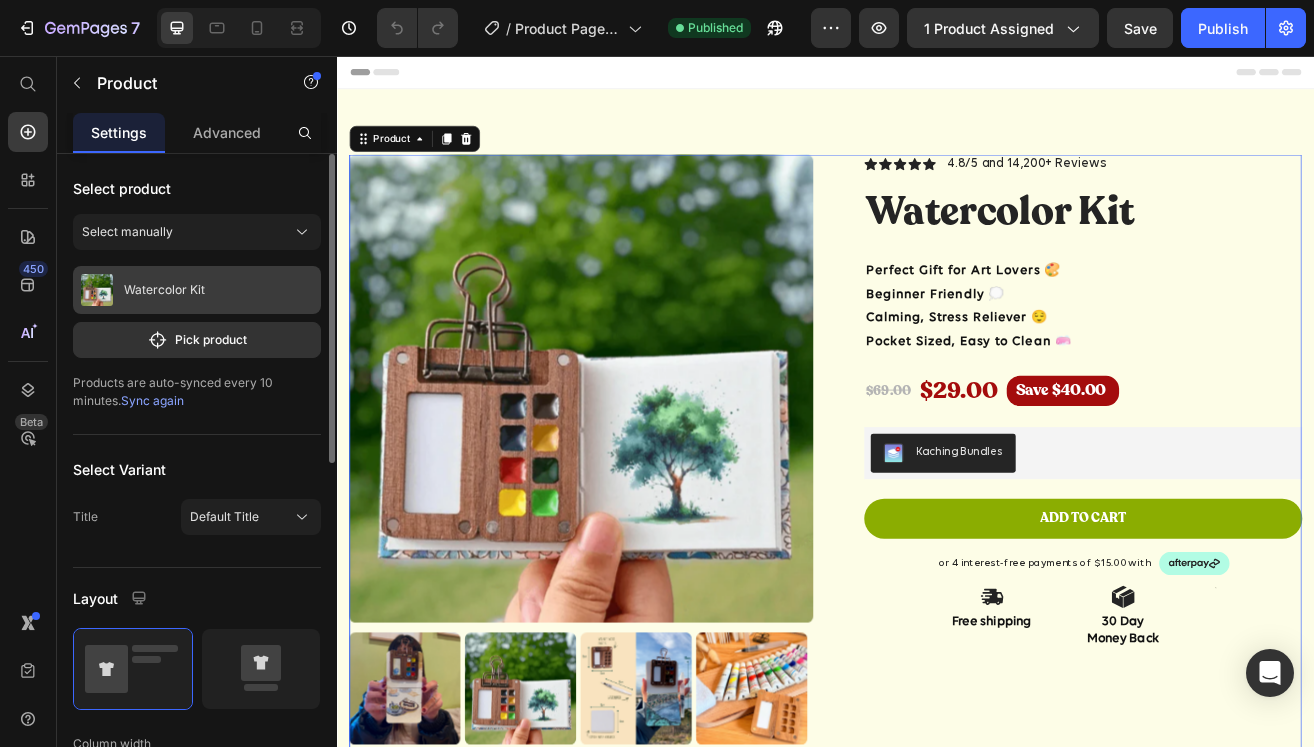 click on "Watercolor Kit" at bounding box center (197, 290) 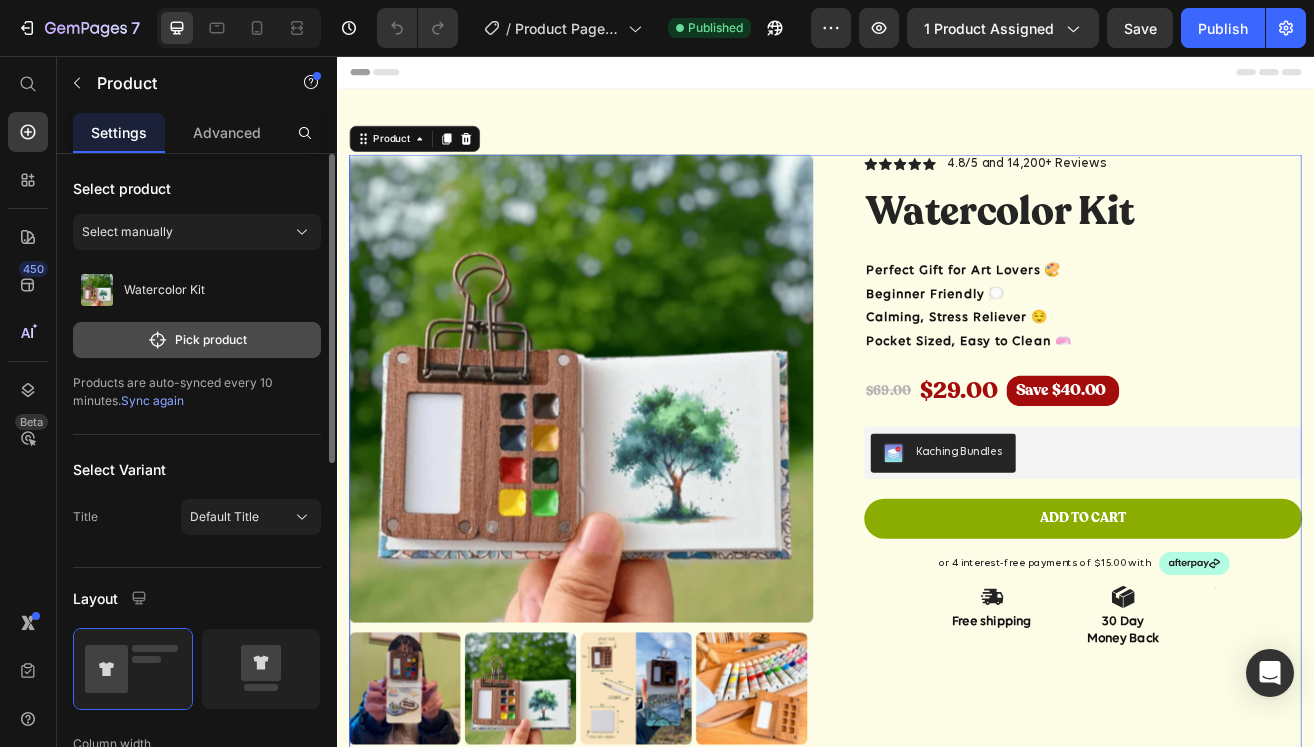 click on "Pick product" 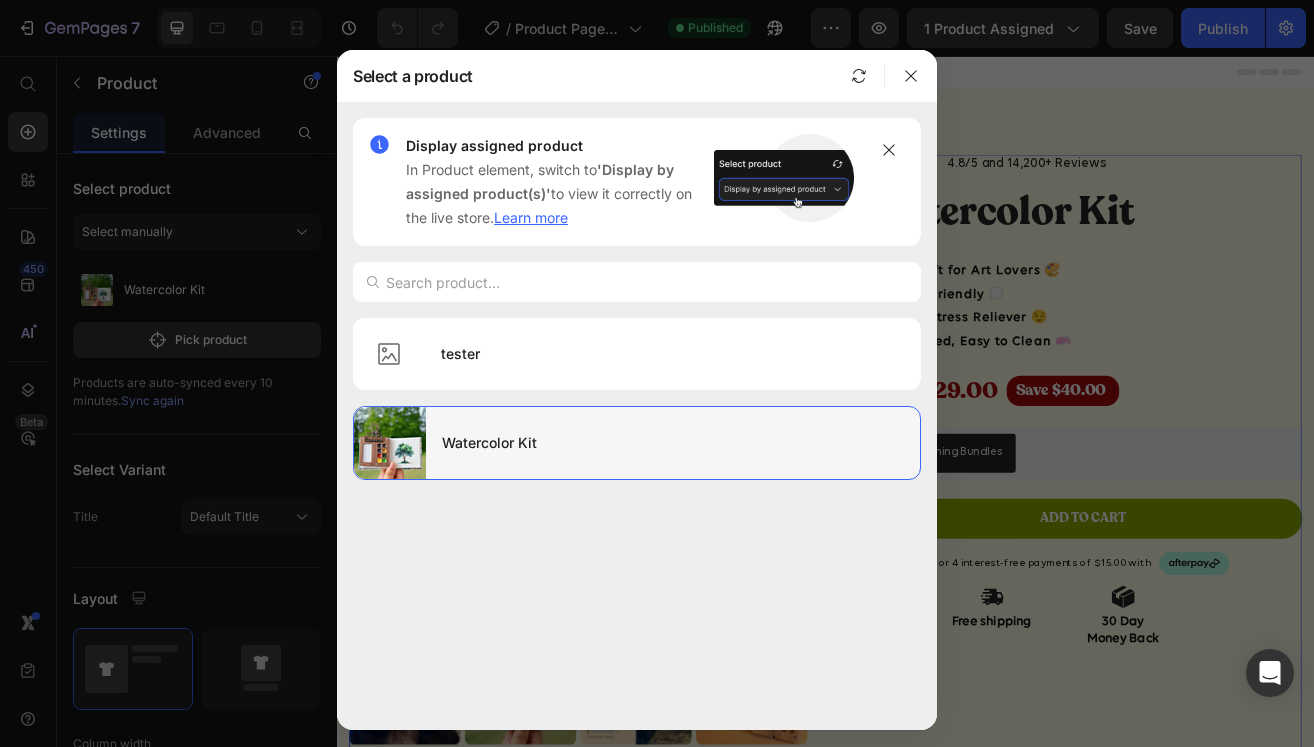 click on "Watercolor Kit" at bounding box center [673, 443] 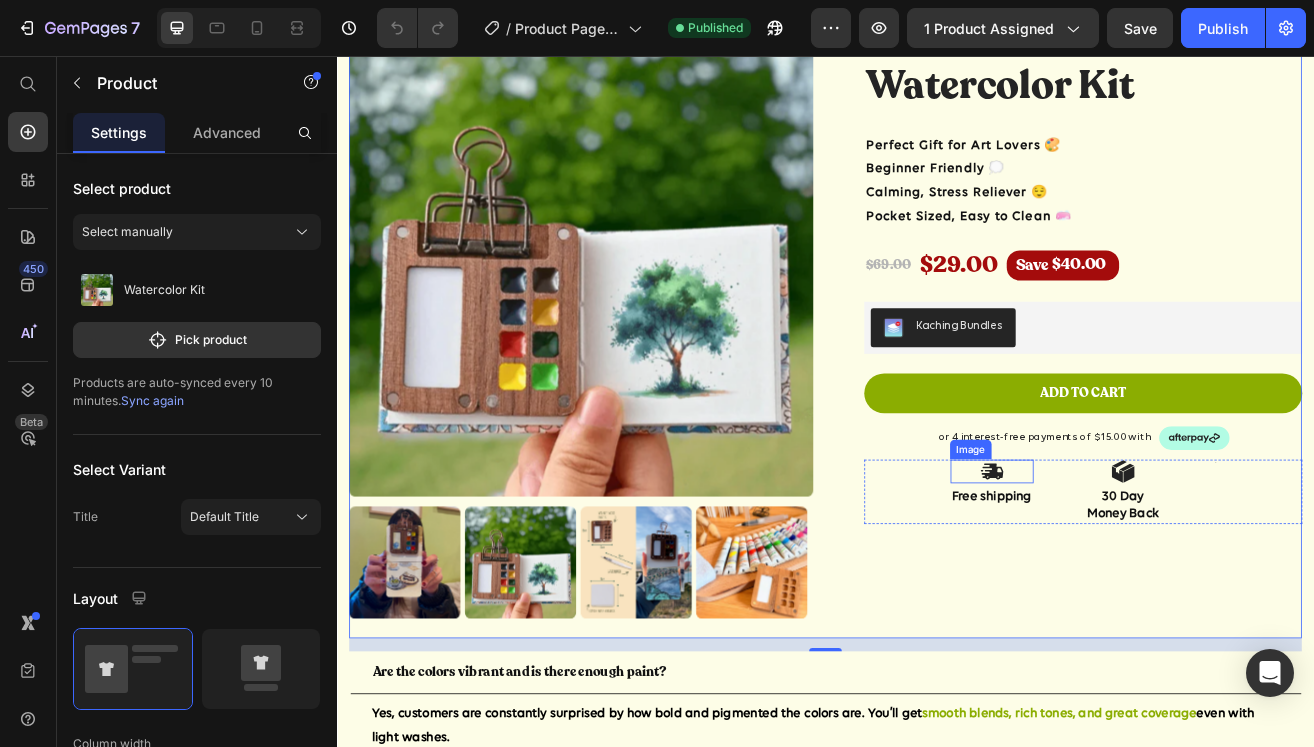 scroll, scrollTop: 0, scrollLeft: 0, axis: both 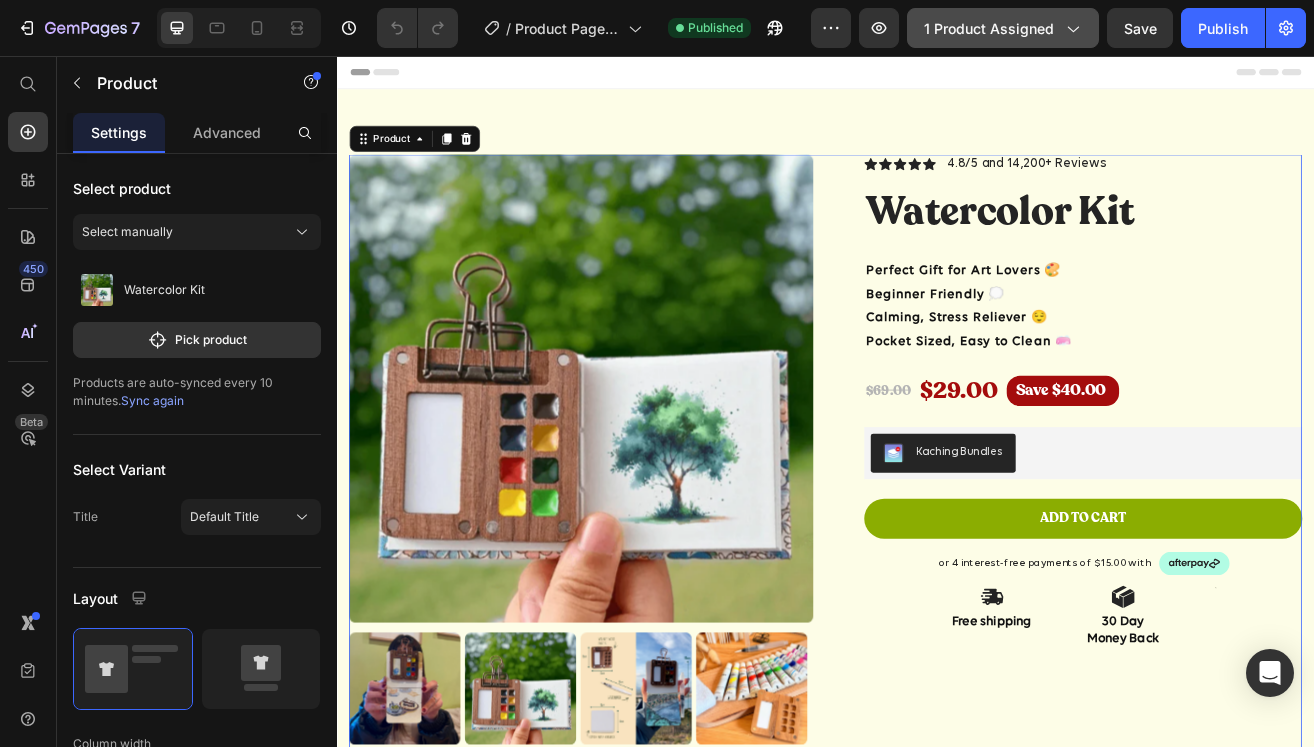click on "1 product assigned" 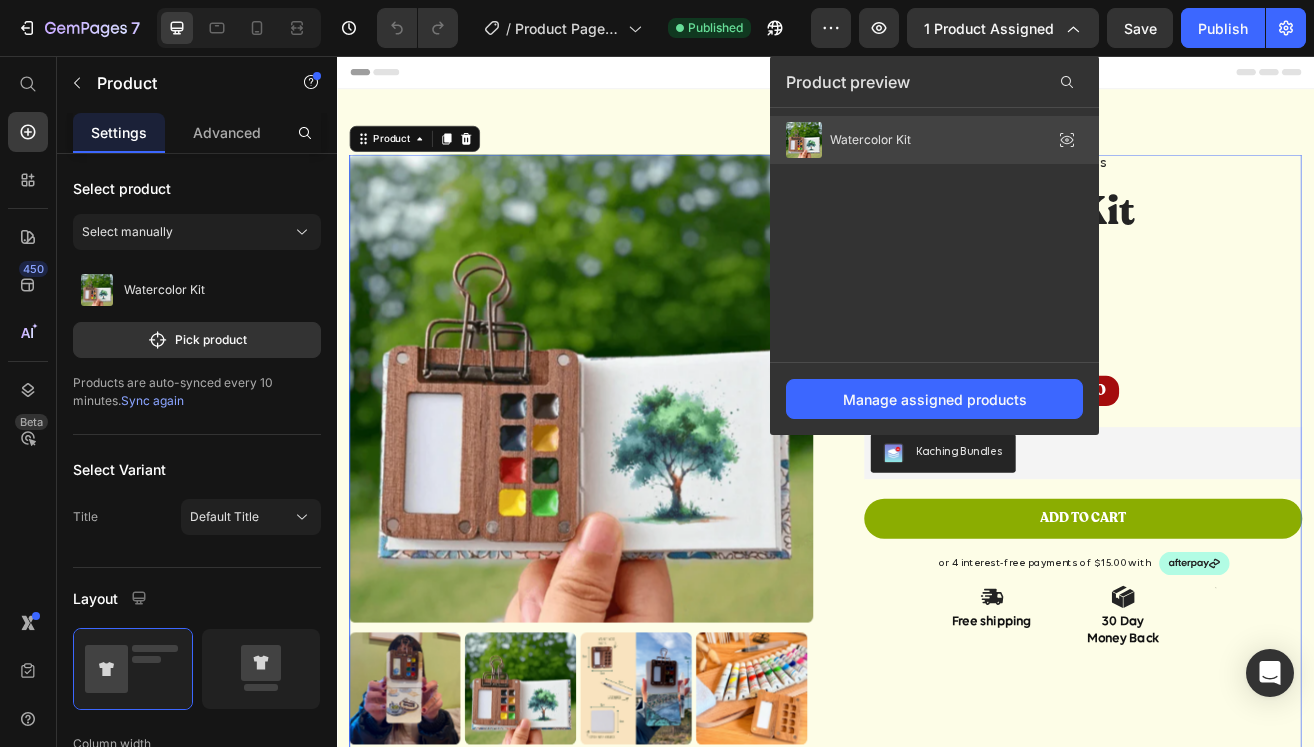 click 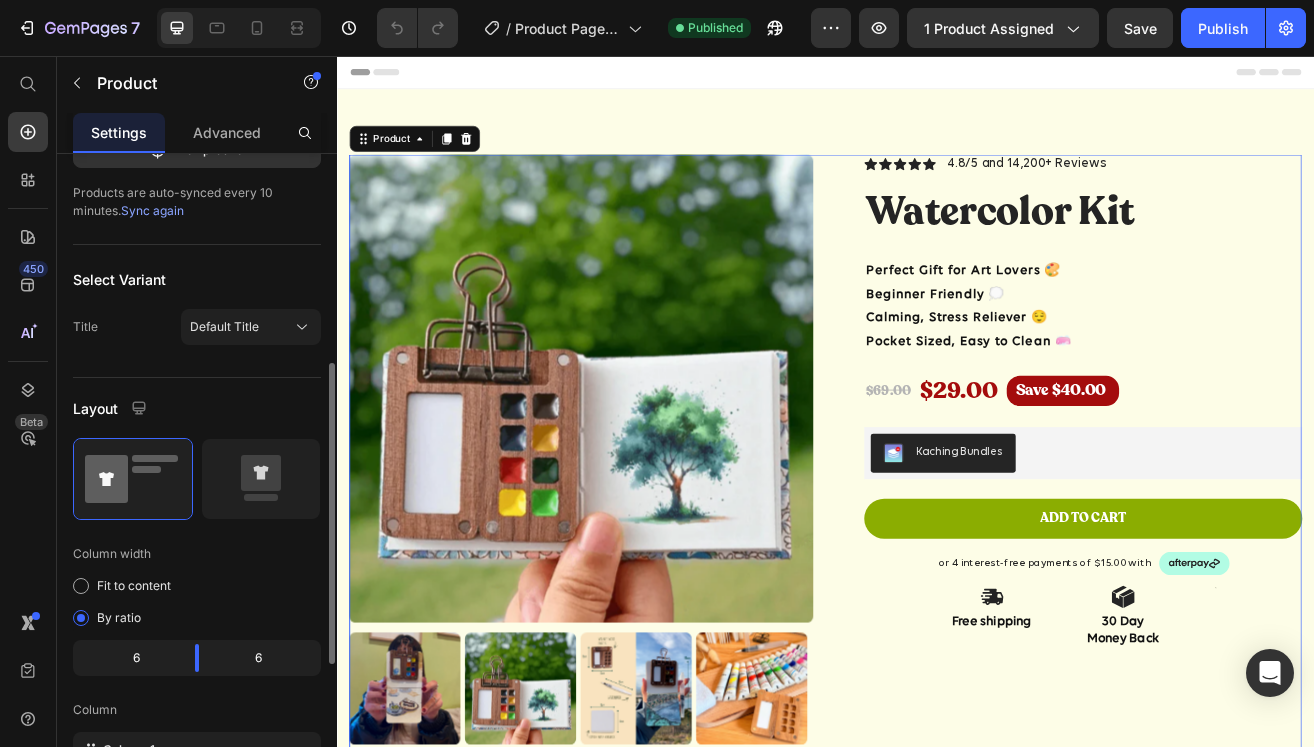 scroll, scrollTop: 273, scrollLeft: 0, axis: vertical 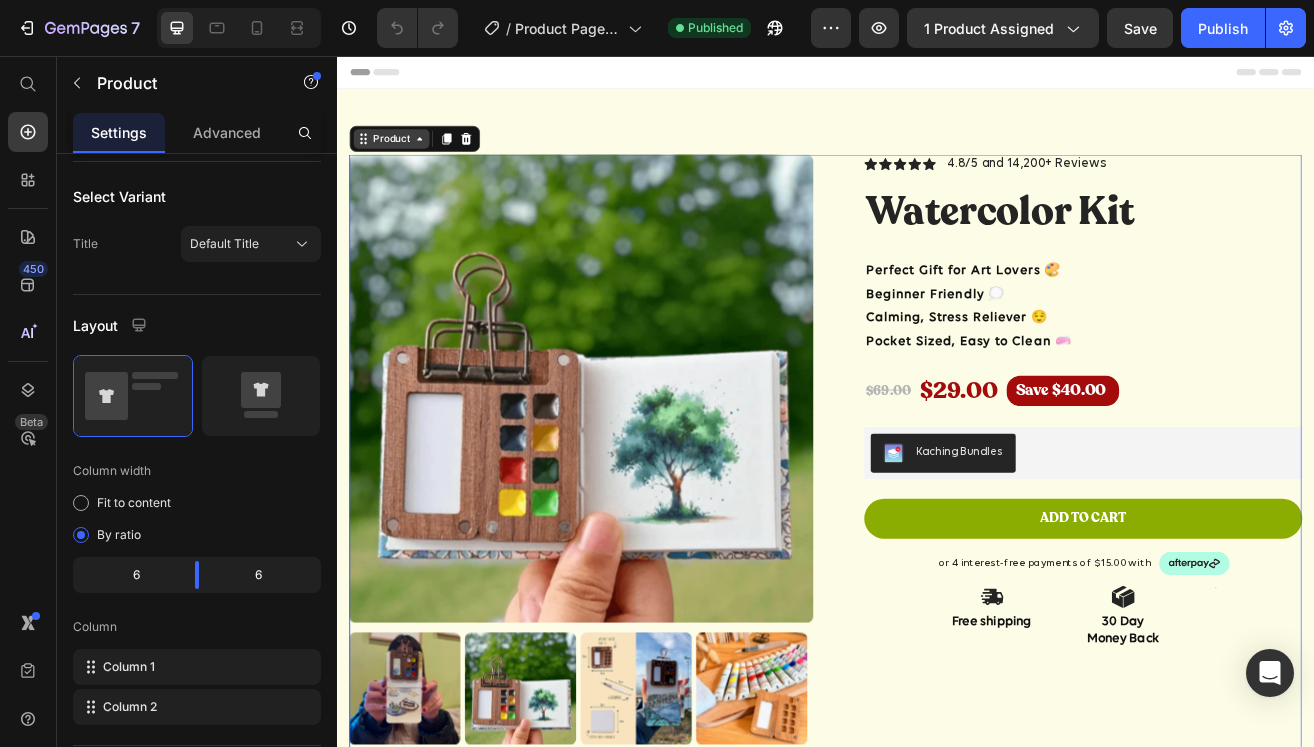 click on "Product" at bounding box center (403, 158) 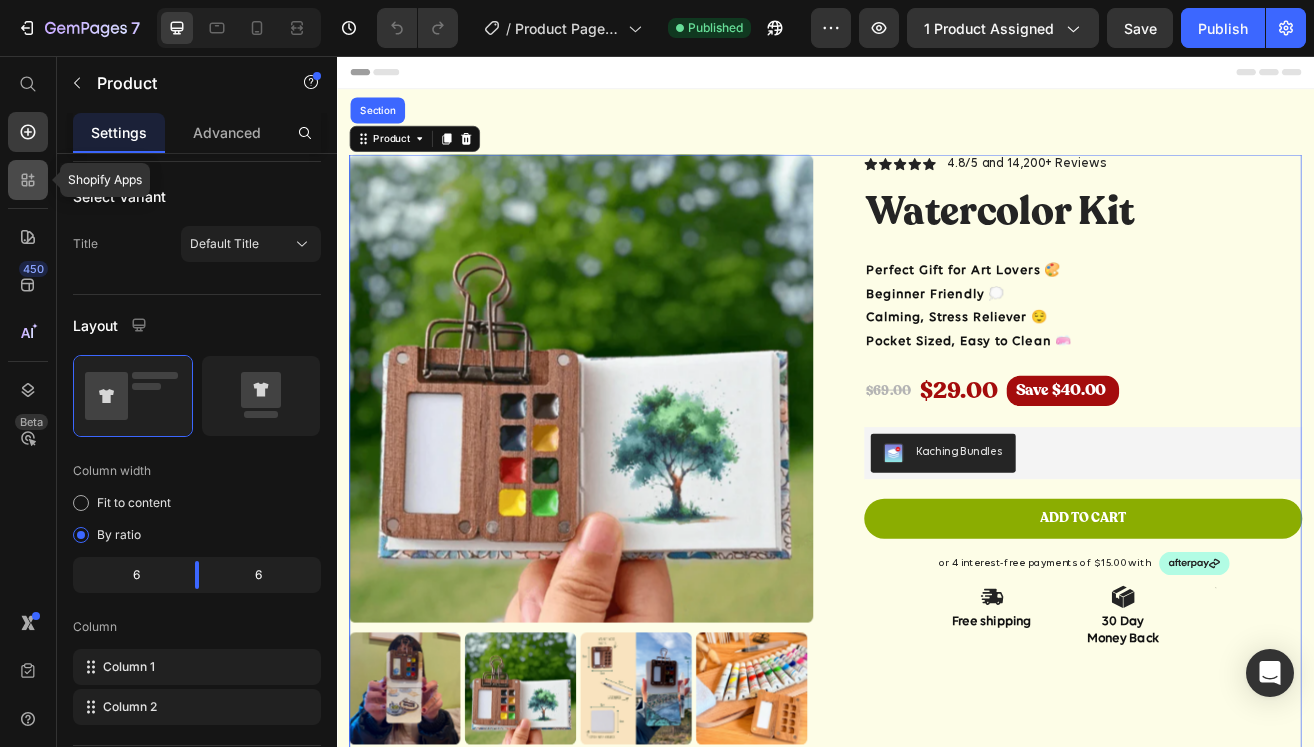 click 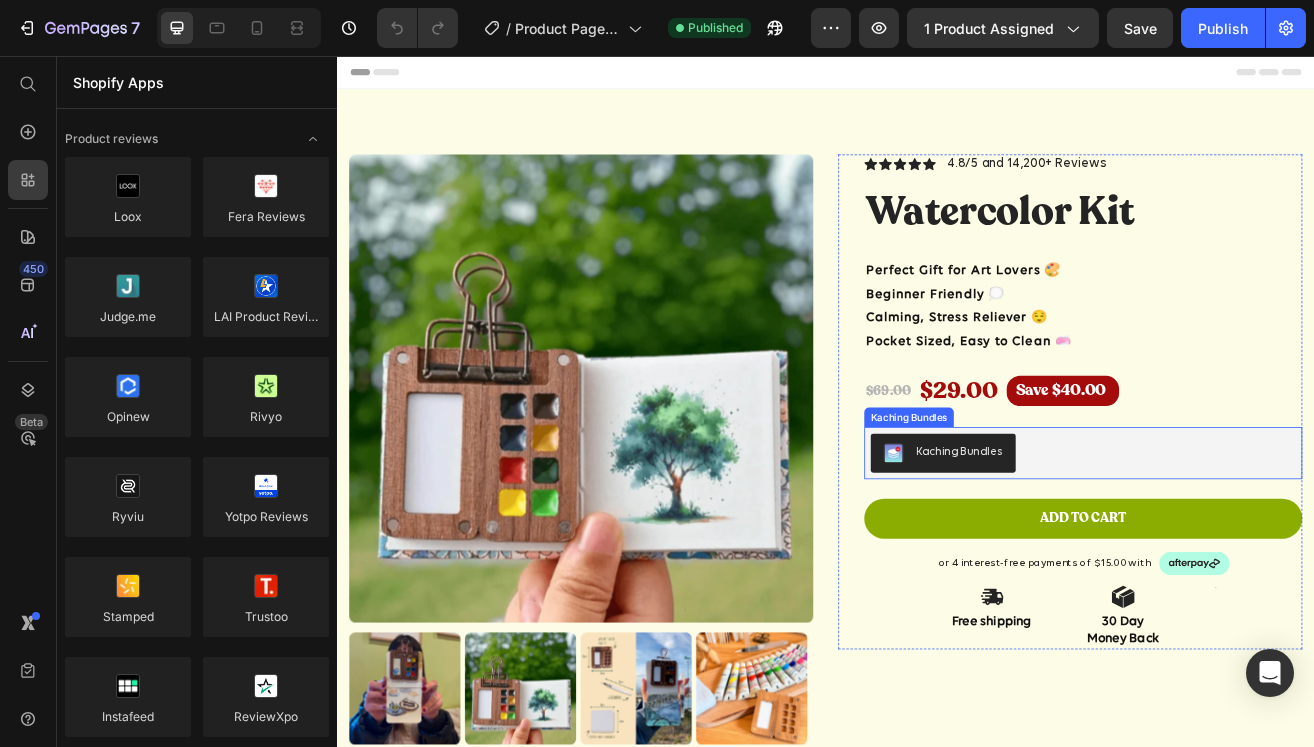 click on "Kaching Bundles" at bounding box center (1101, 542) 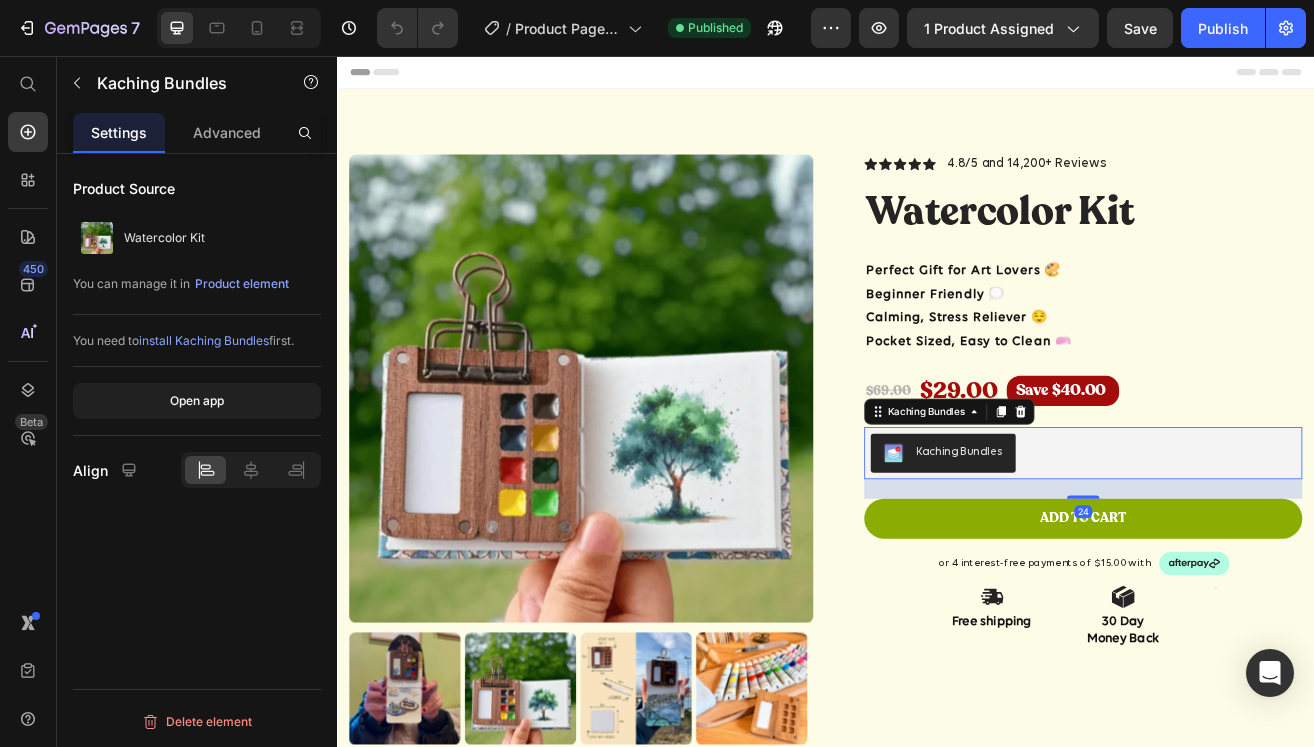 scroll, scrollTop: 0, scrollLeft: 0, axis: both 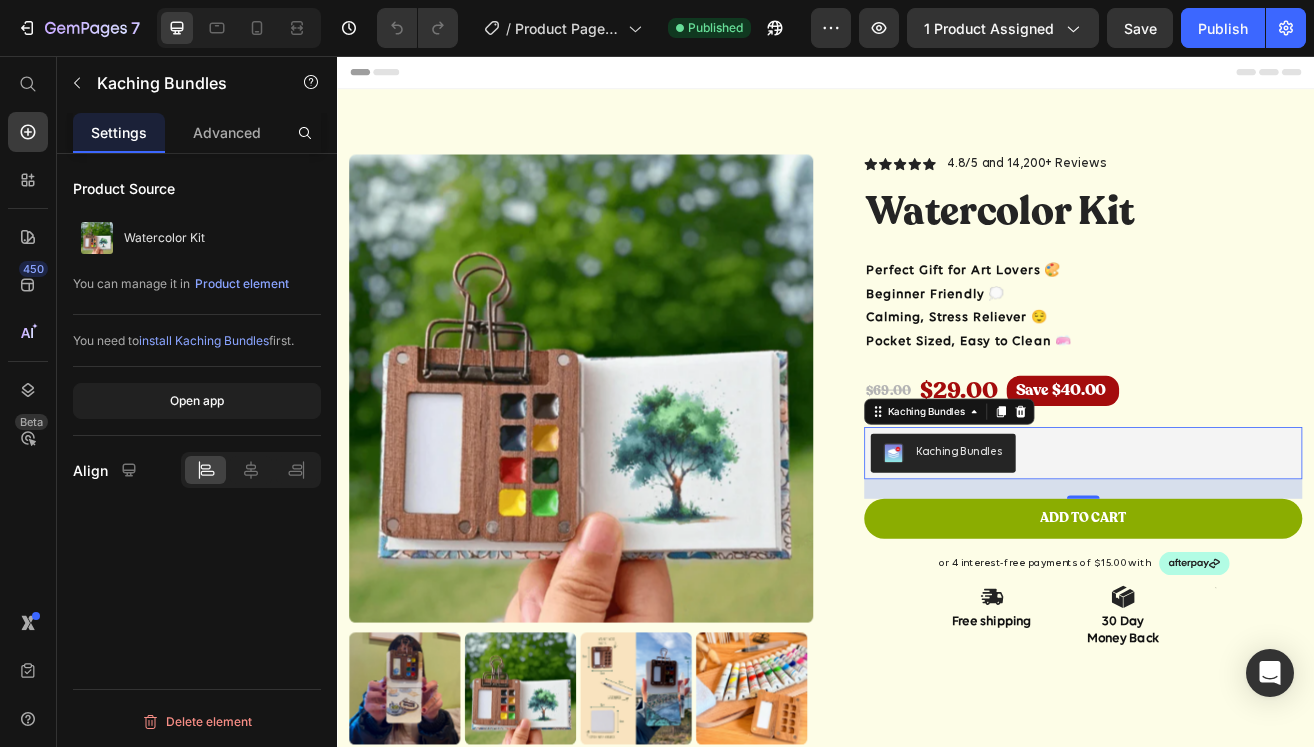 click on "install Kaching Bundles" at bounding box center (204, 340) 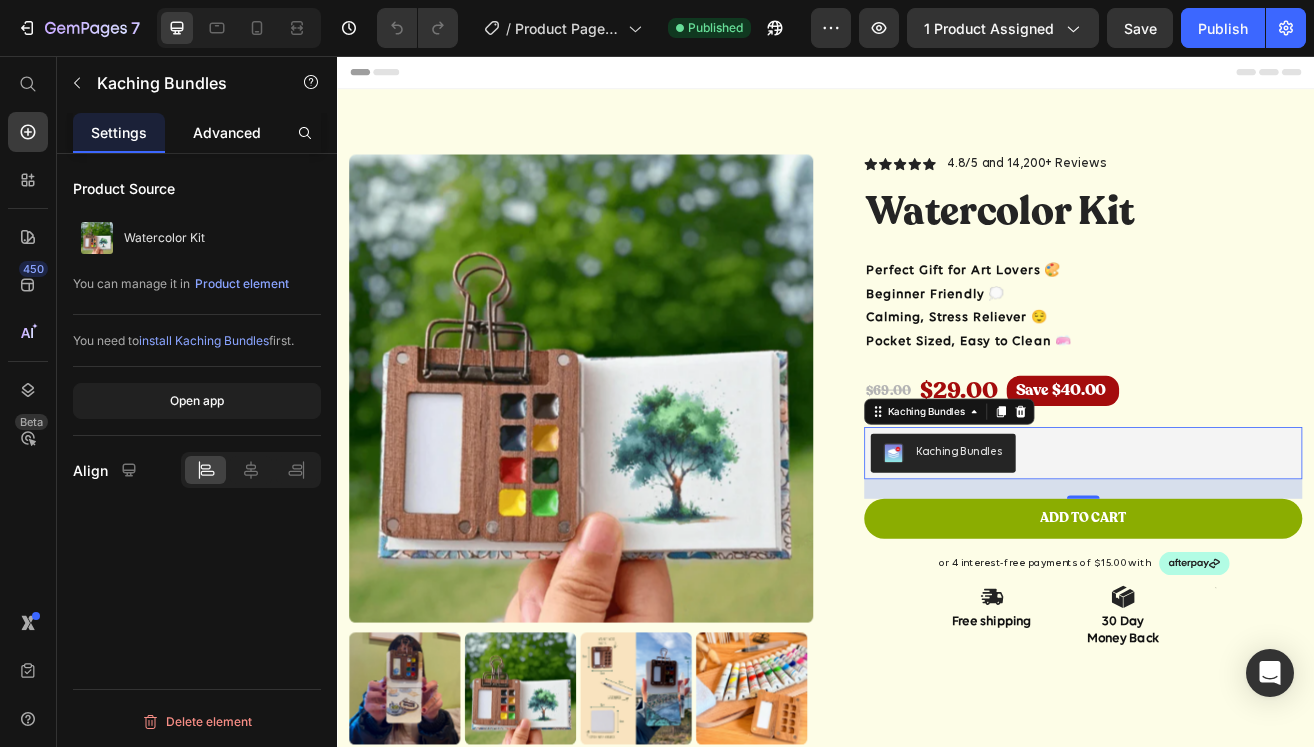 click on "Advanced" at bounding box center [227, 132] 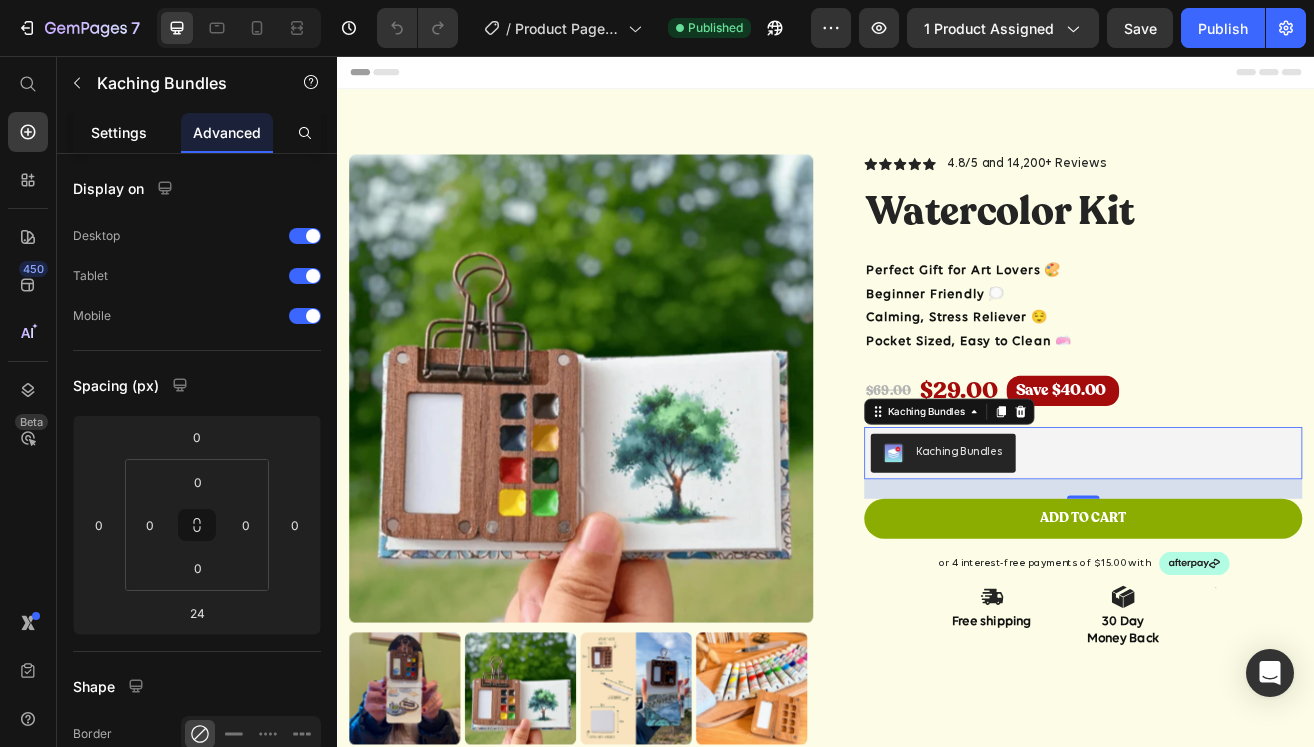 click on "Settings" at bounding box center (119, 132) 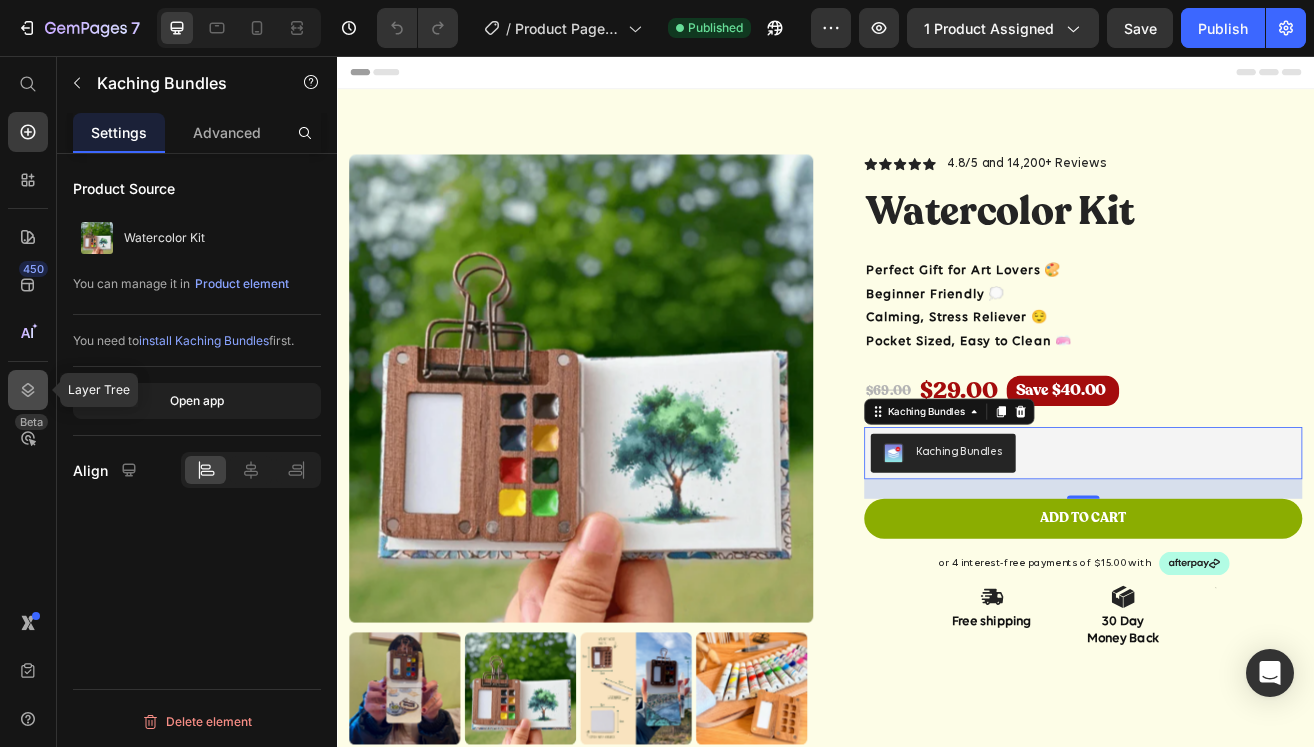 click 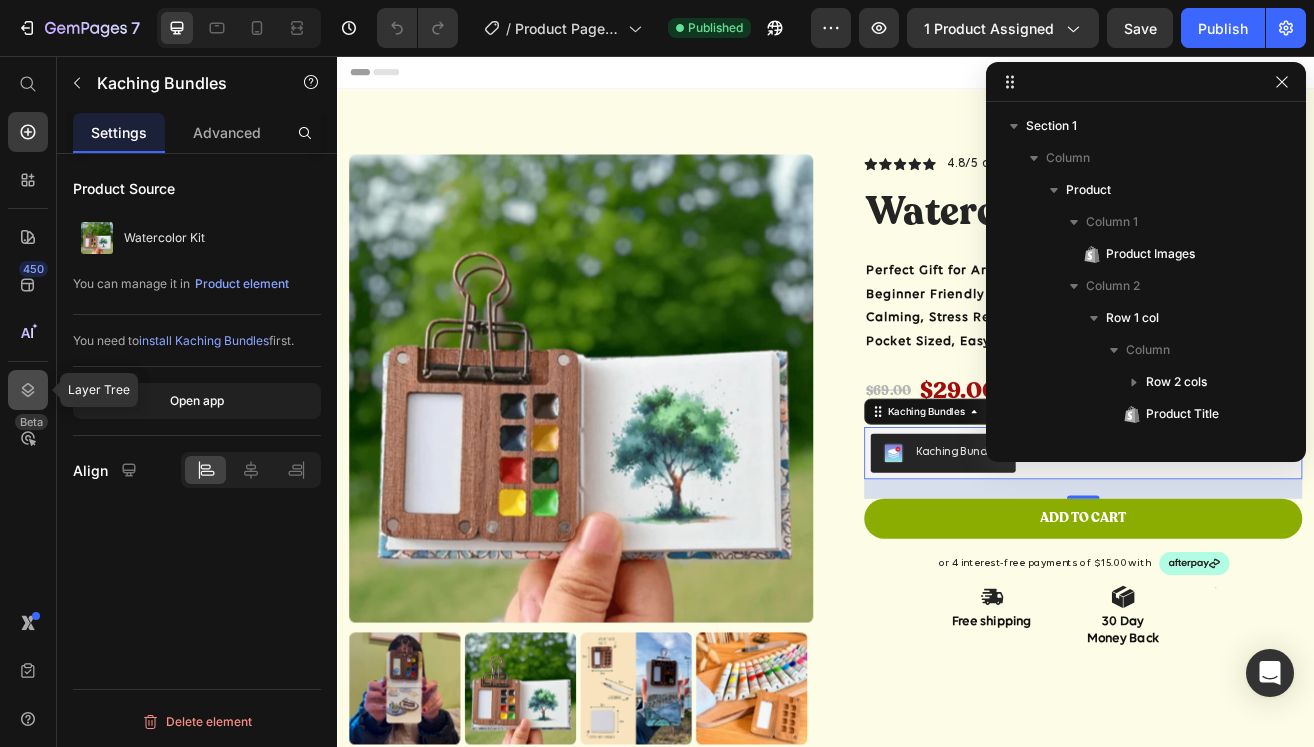 scroll, scrollTop: 250, scrollLeft: 0, axis: vertical 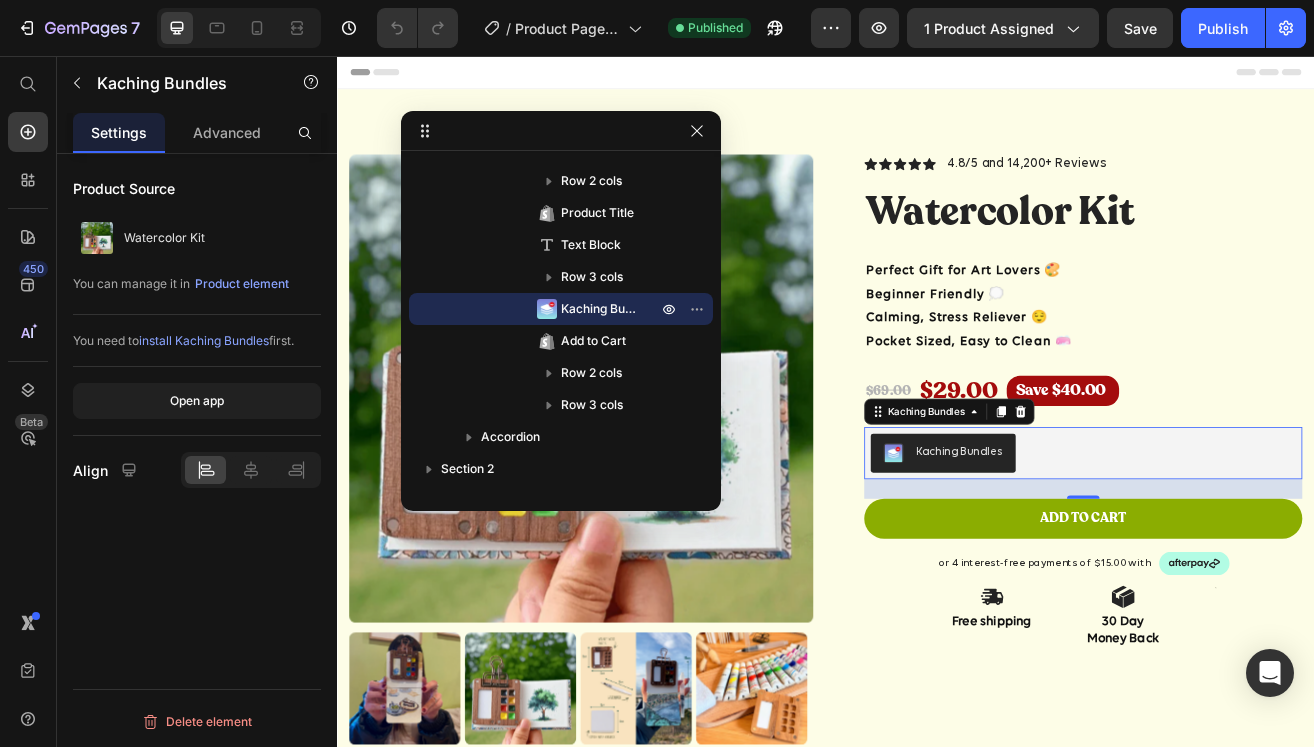 drag, startPoint x: 1068, startPoint y: 80, endPoint x: 461, endPoint y: 137, distance: 609.6704 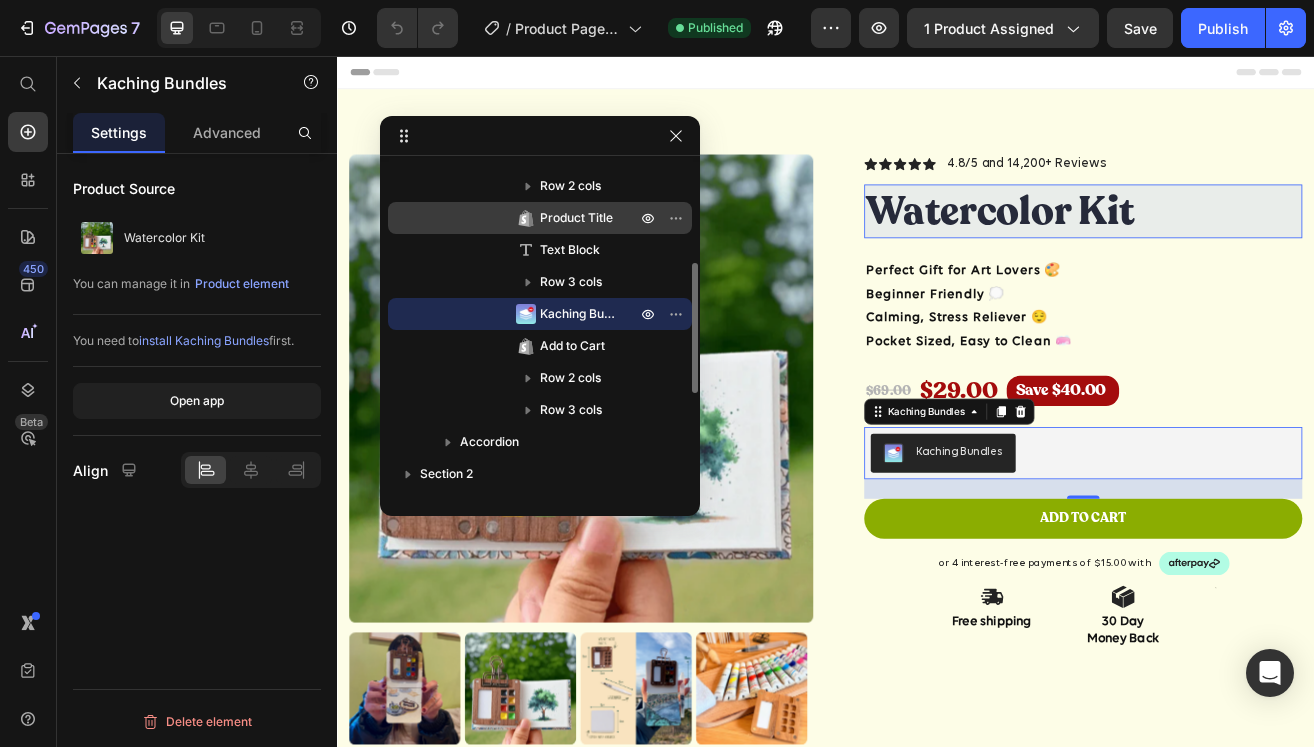 click on "Product Title" at bounding box center (576, 218) 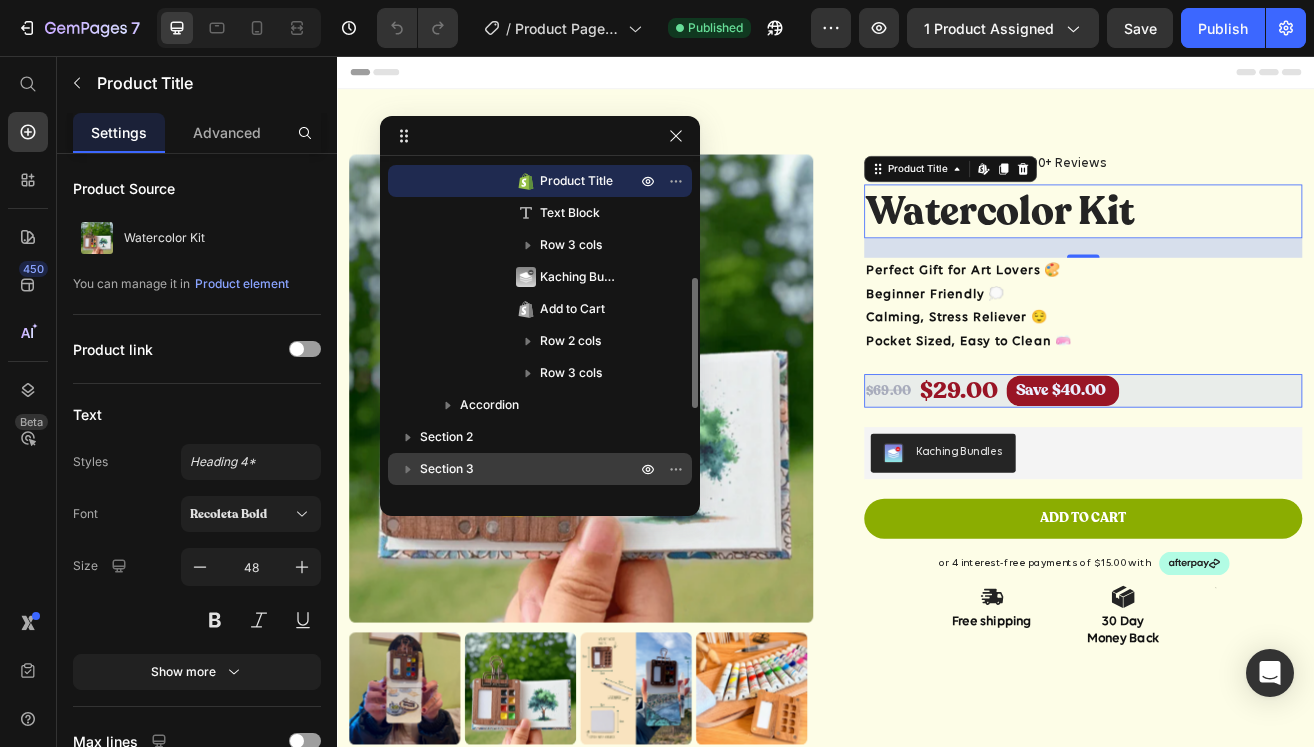 scroll, scrollTop: 114, scrollLeft: 0, axis: vertical 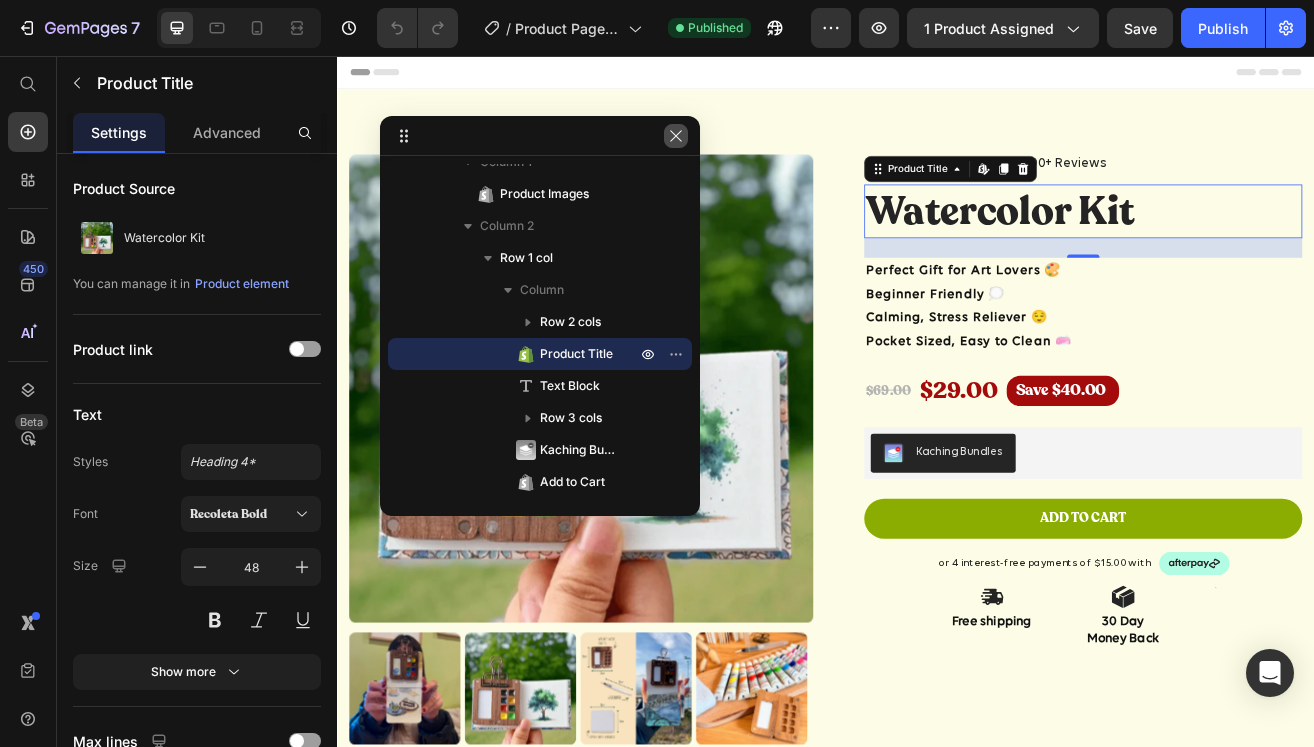click 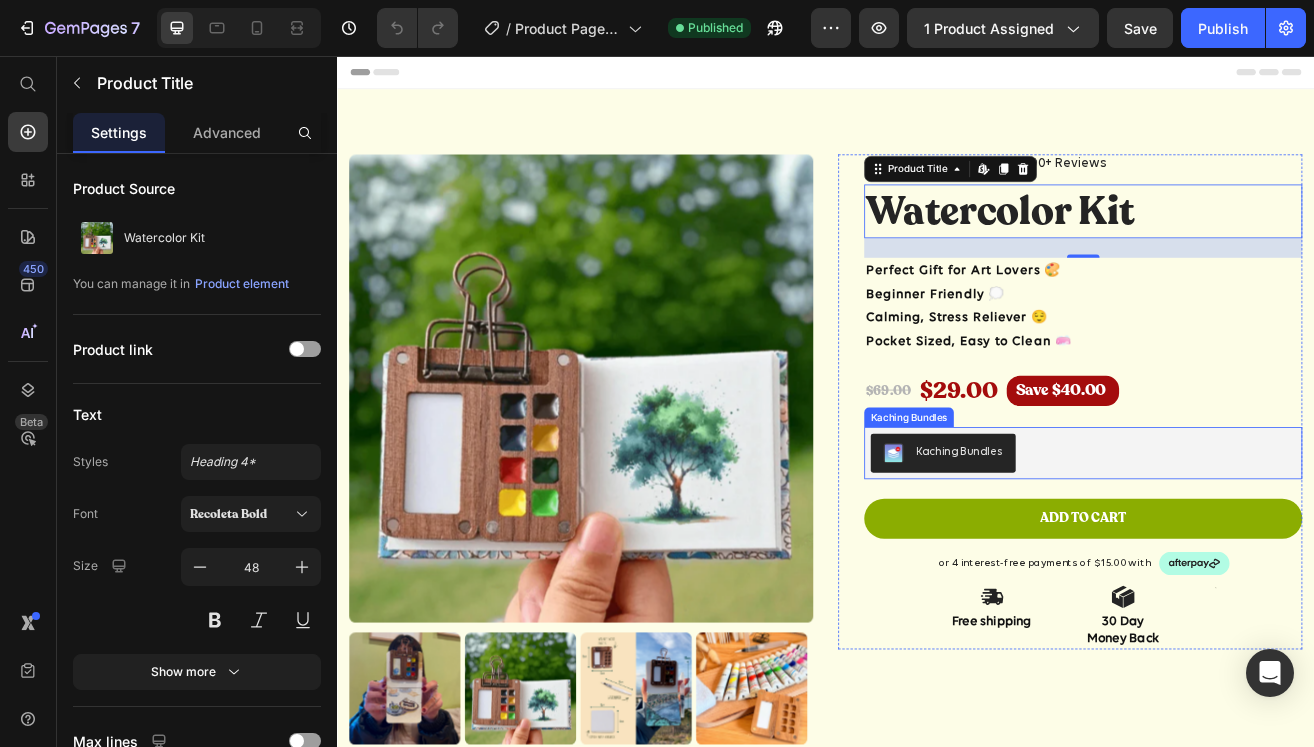 click on "Kaching Bundles" at bounding box center [1101, 542] 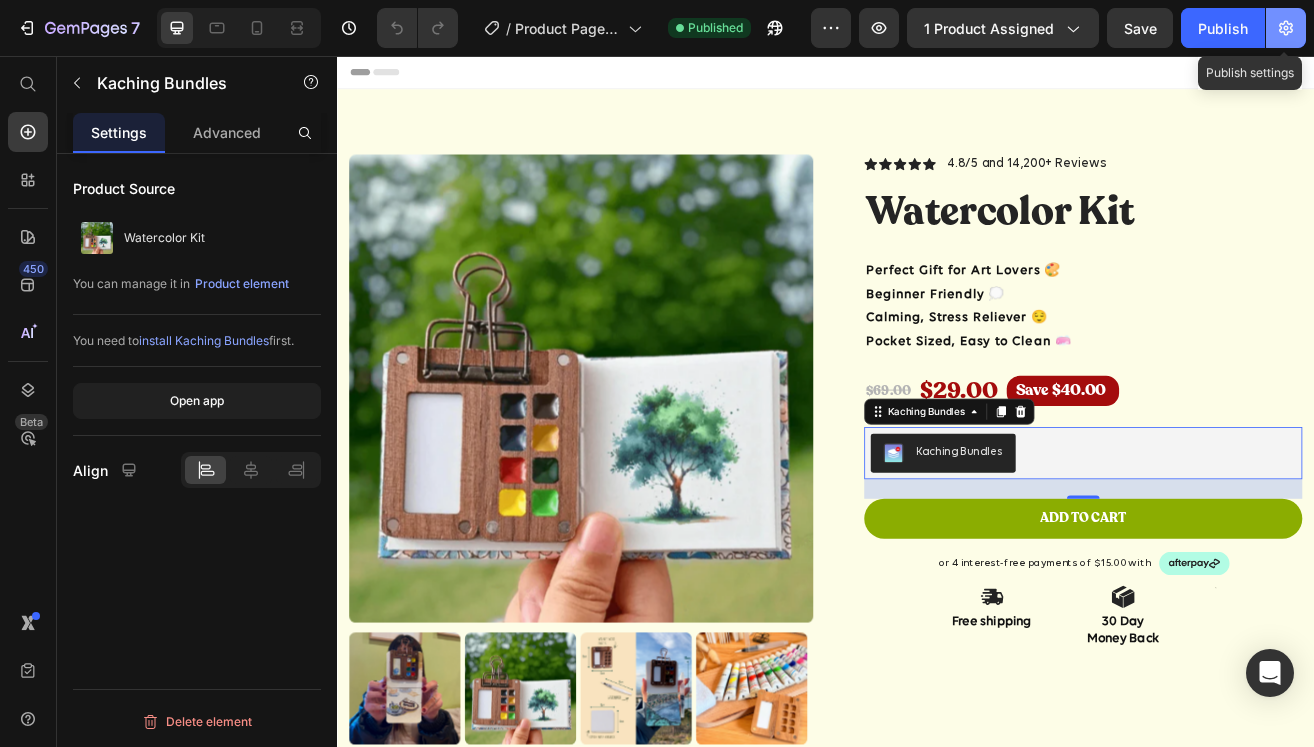 click 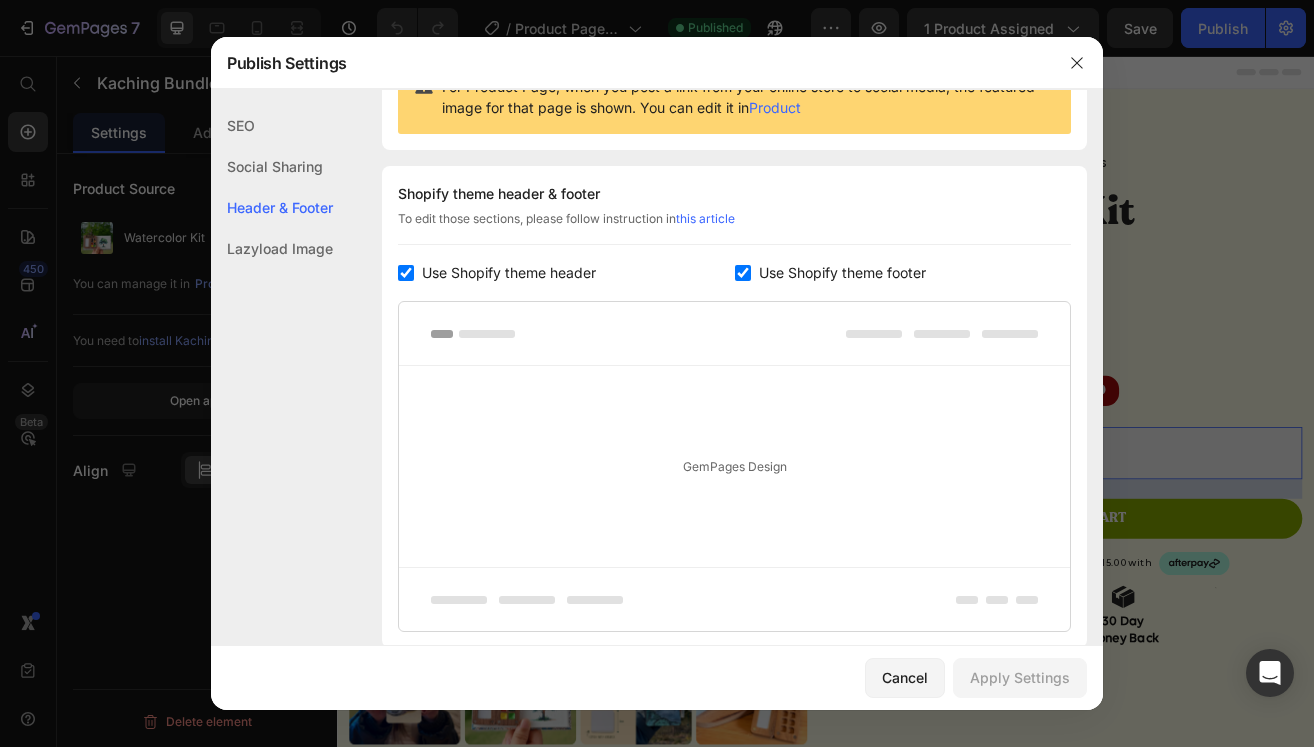 scroll, scrollTop: 318, scrollLeft: 0, axis: vertical 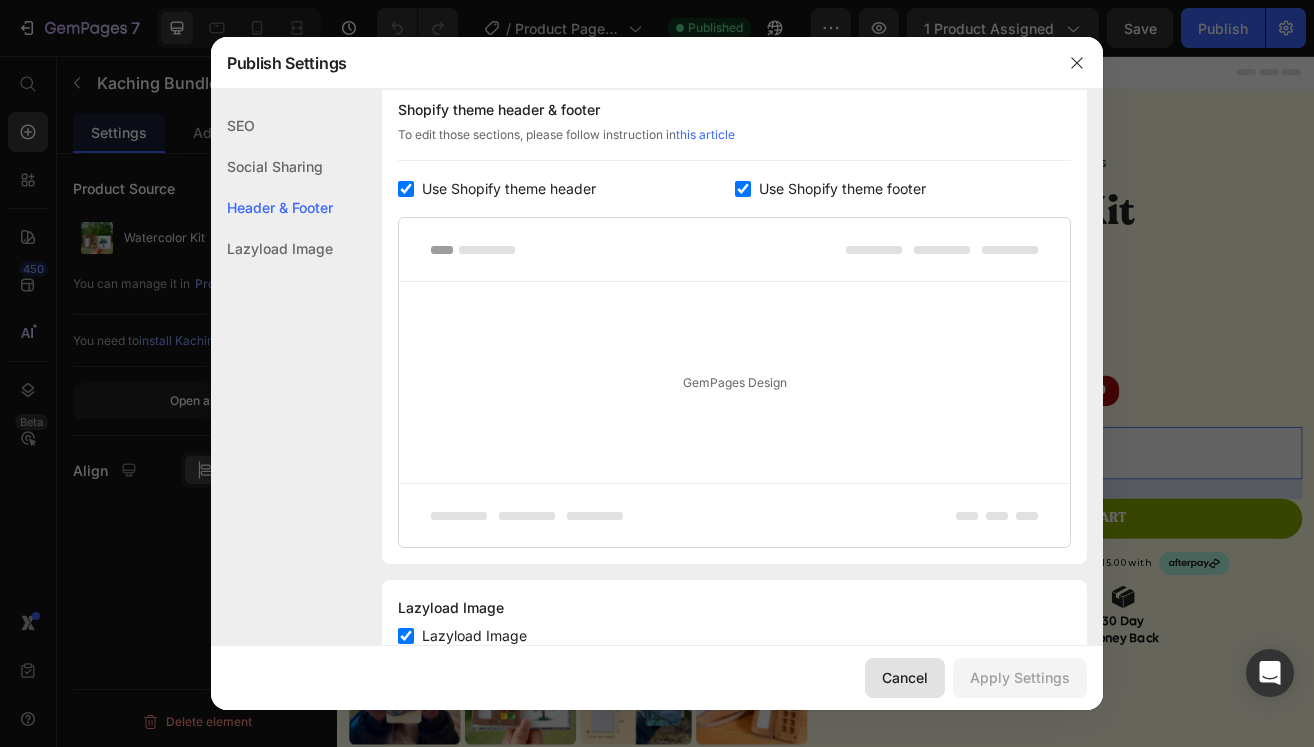 click on "Cancel" at bounding box center (905, 677) 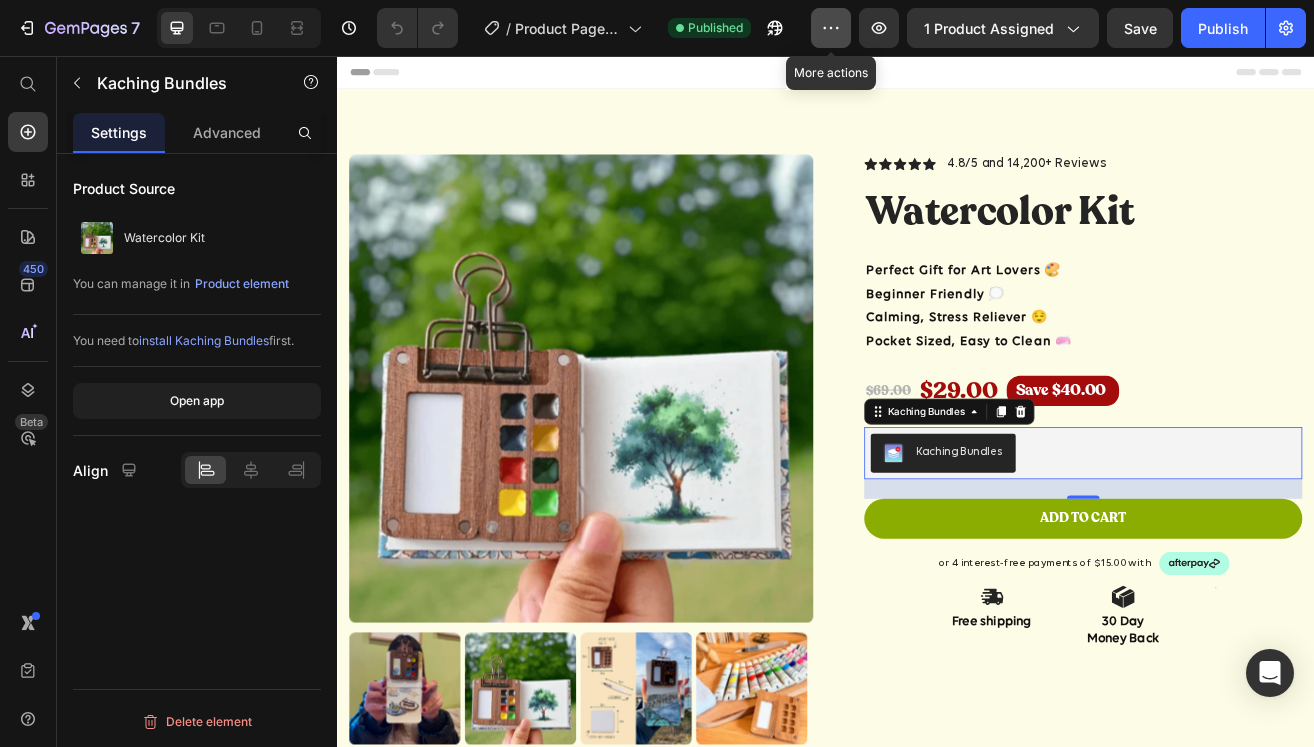 click 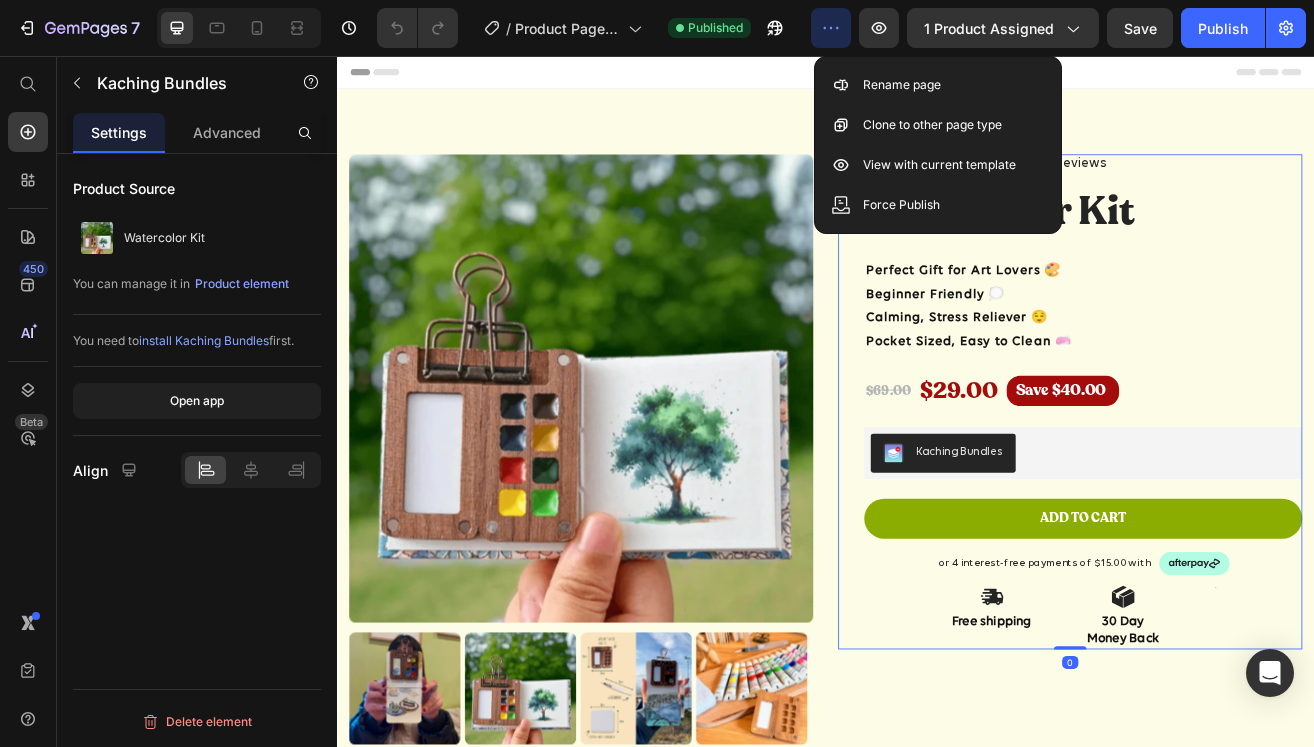 click on "Icon Icon Icon Icon Icon Icon List 4.8/5 and 14,200+ Reviews Text Block Row Watercolor Kit Product Title Perfect Gift for Art Lovers 🎨 Beginner Friendly 💭 Calming, Stress Reliever 😌 Pocket Sized, Easy to Clean 🧼 Text Block $69.00 Product Price $29.00 Product Price Save $40.00 Discount Tag Row Kaching Bundles Kaching Bundles Add to cart Add to Cart or 4 interest-free payments of $15.00 with Text Block Image Row Image Free shipping  Text Block Image 30 Day Money Back Text Block Text Block Row Row   0" at bounding box center (1237, 481) 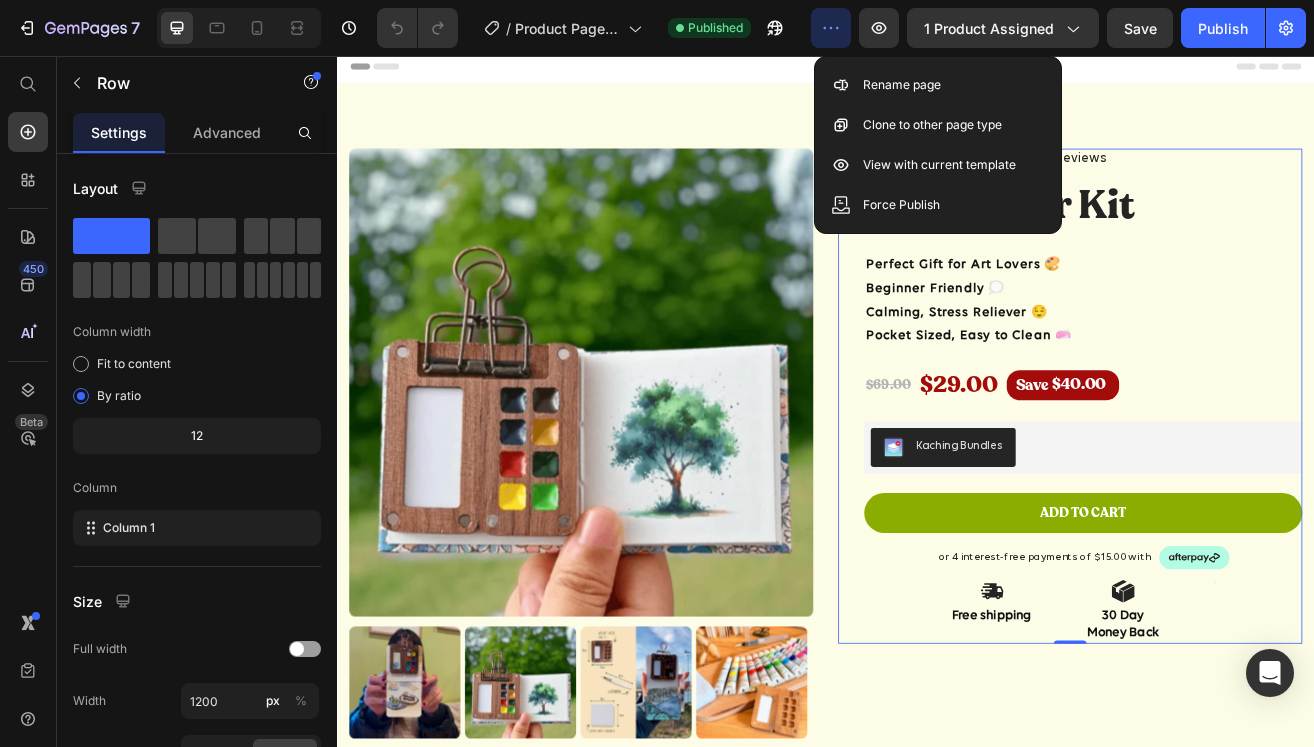 scroll, scrollTop: 0, scrollLeft: 0, axis: both 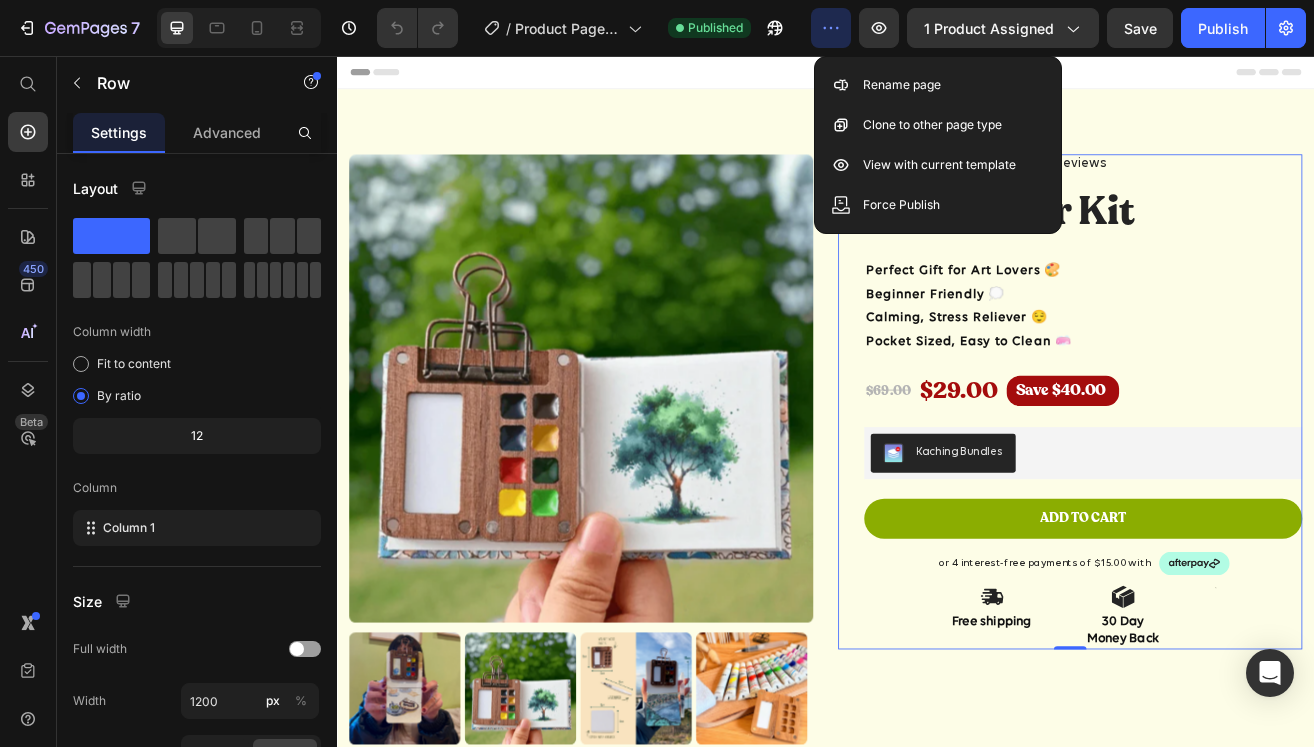 click on "Settings" 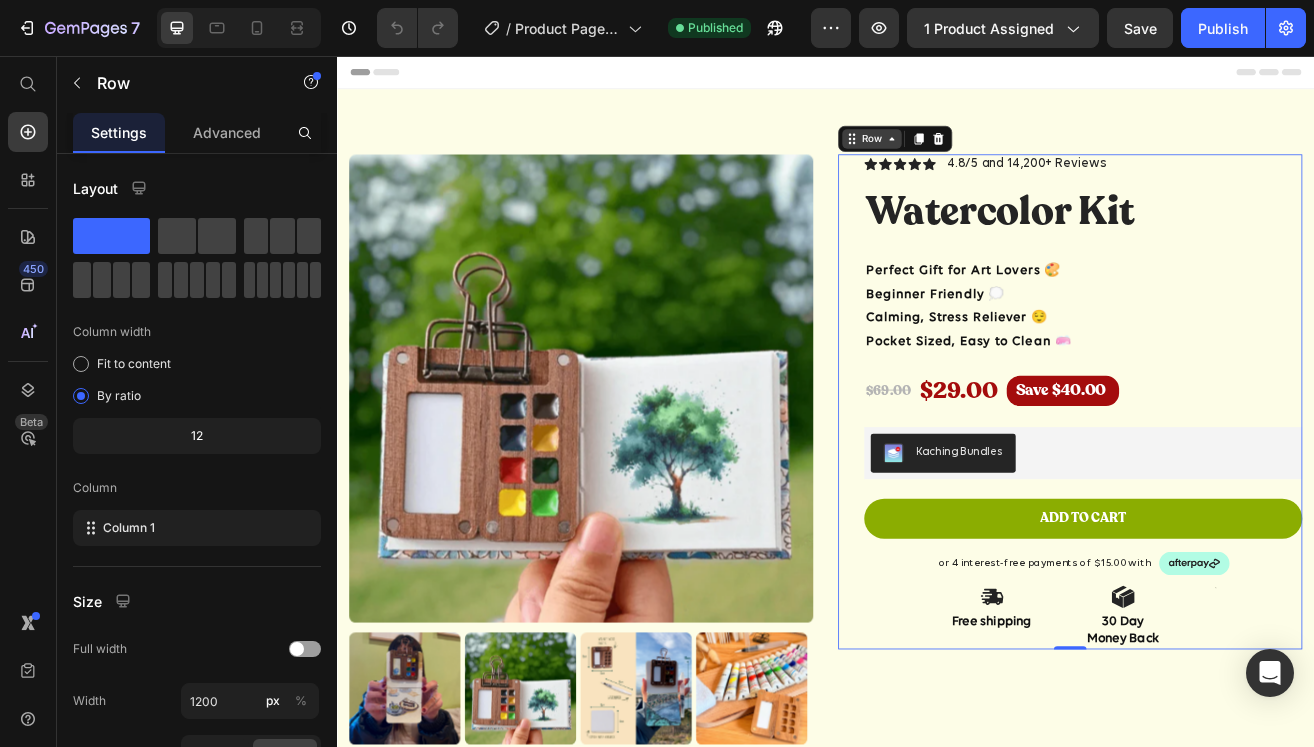 click on "Row" at bounding box center (993, 158) 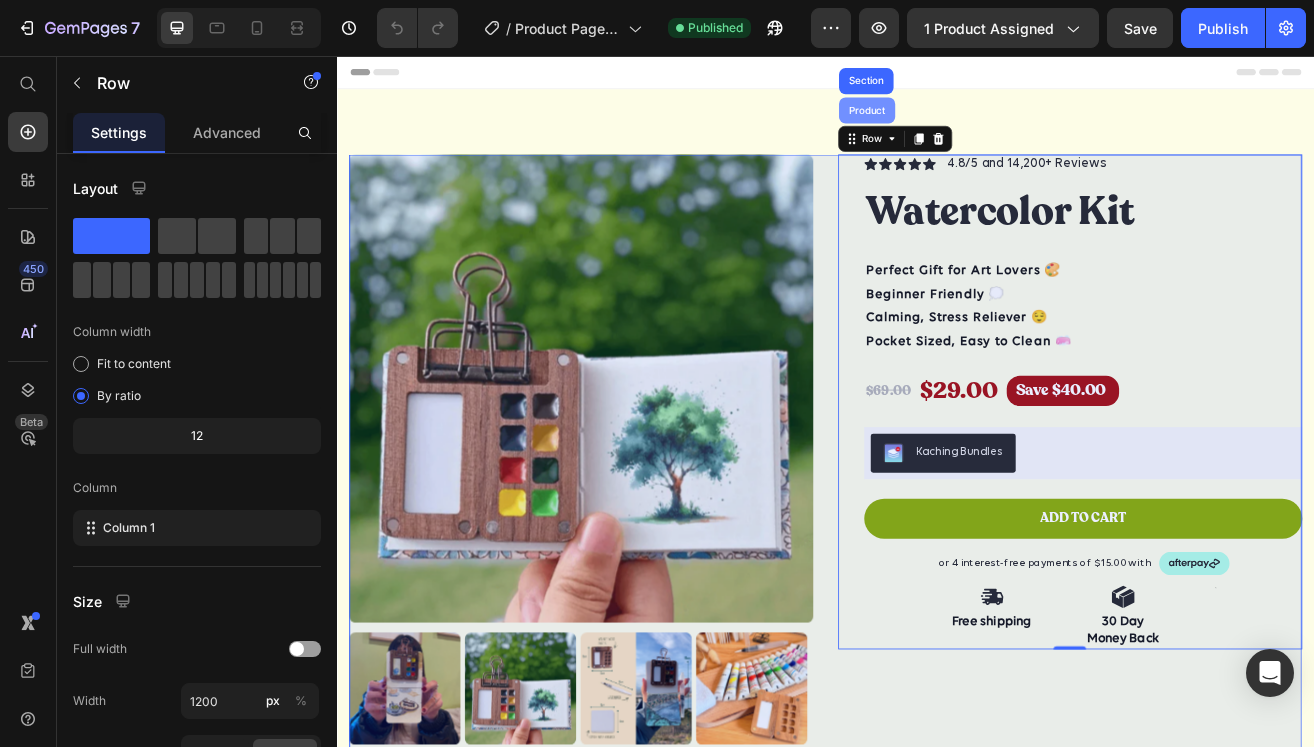 click on "Product" at bounding box center [987, 123] 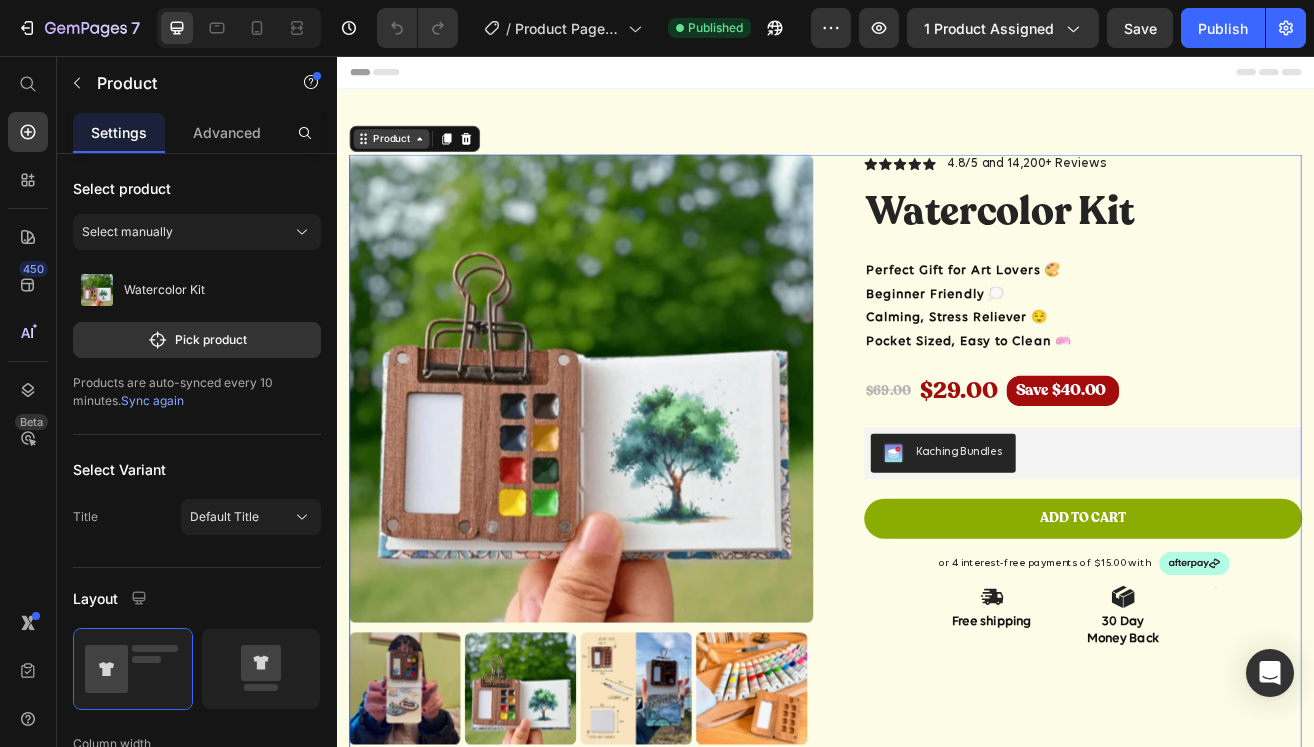 click 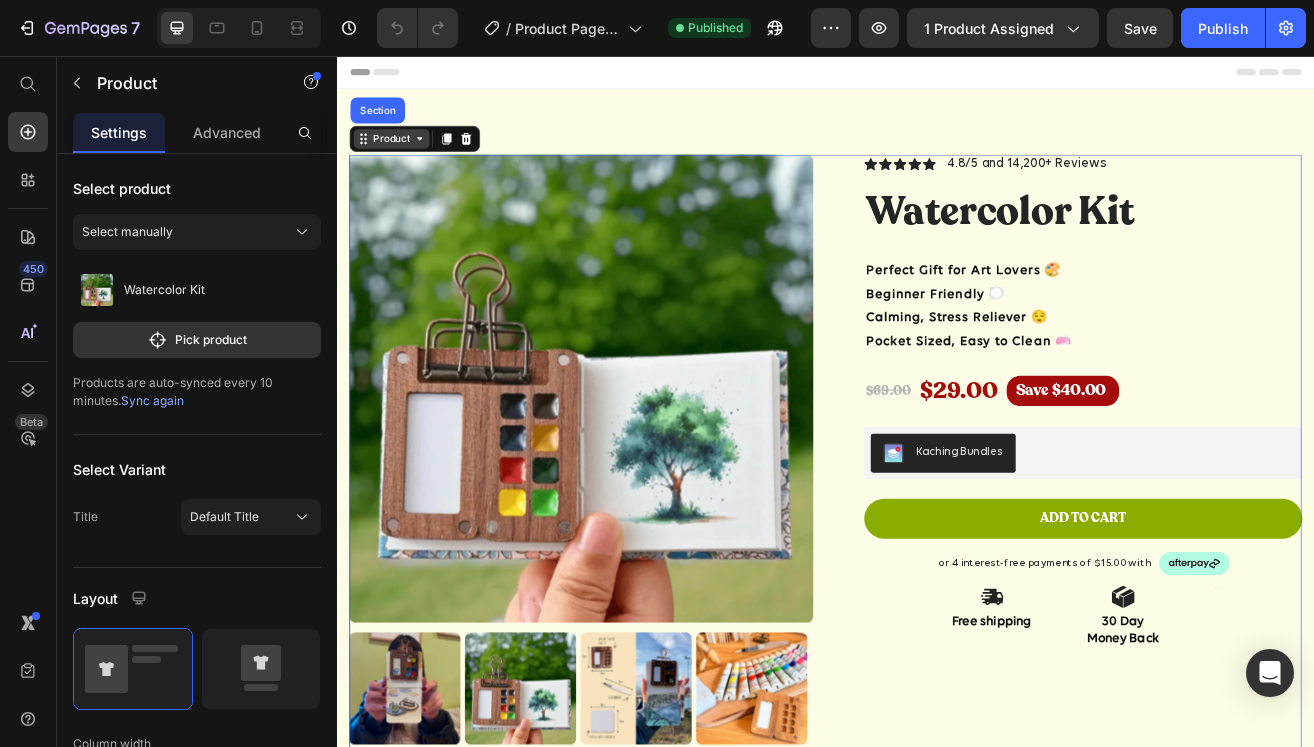 click 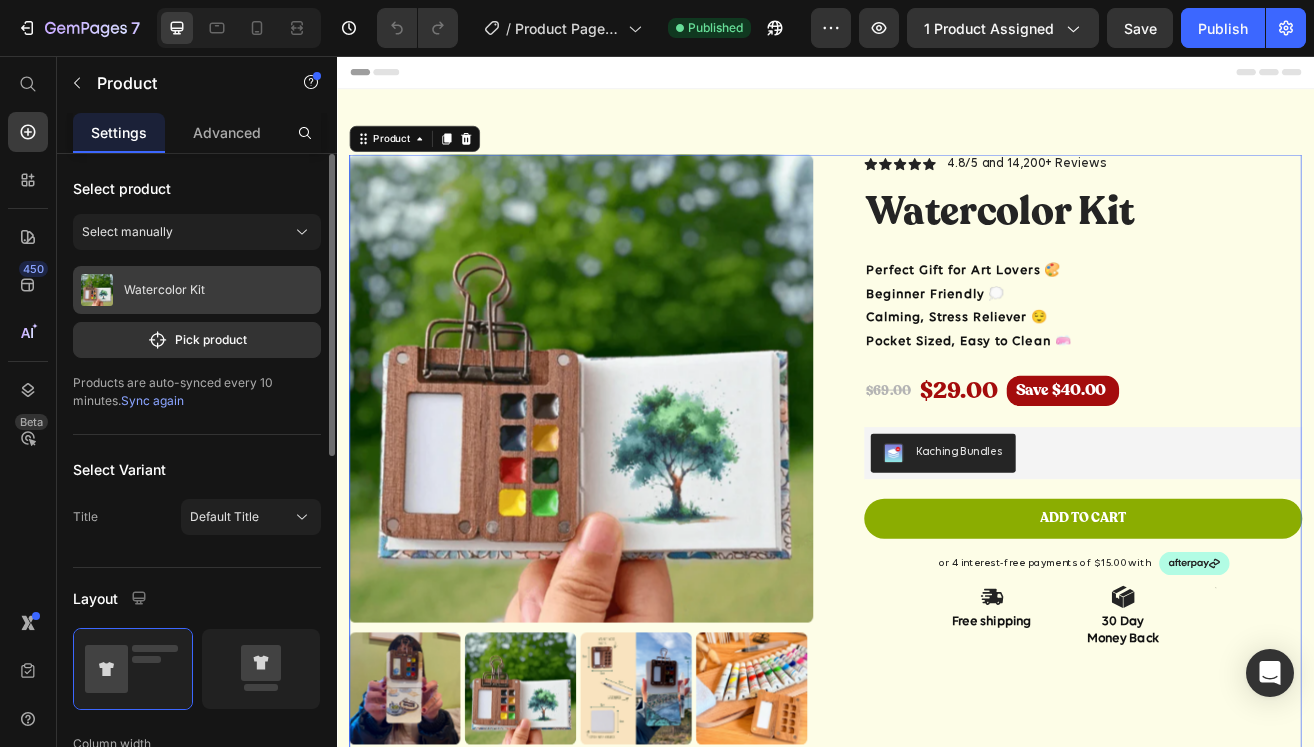 click on "Watercolor Kit" at bounding box center (197, 290) 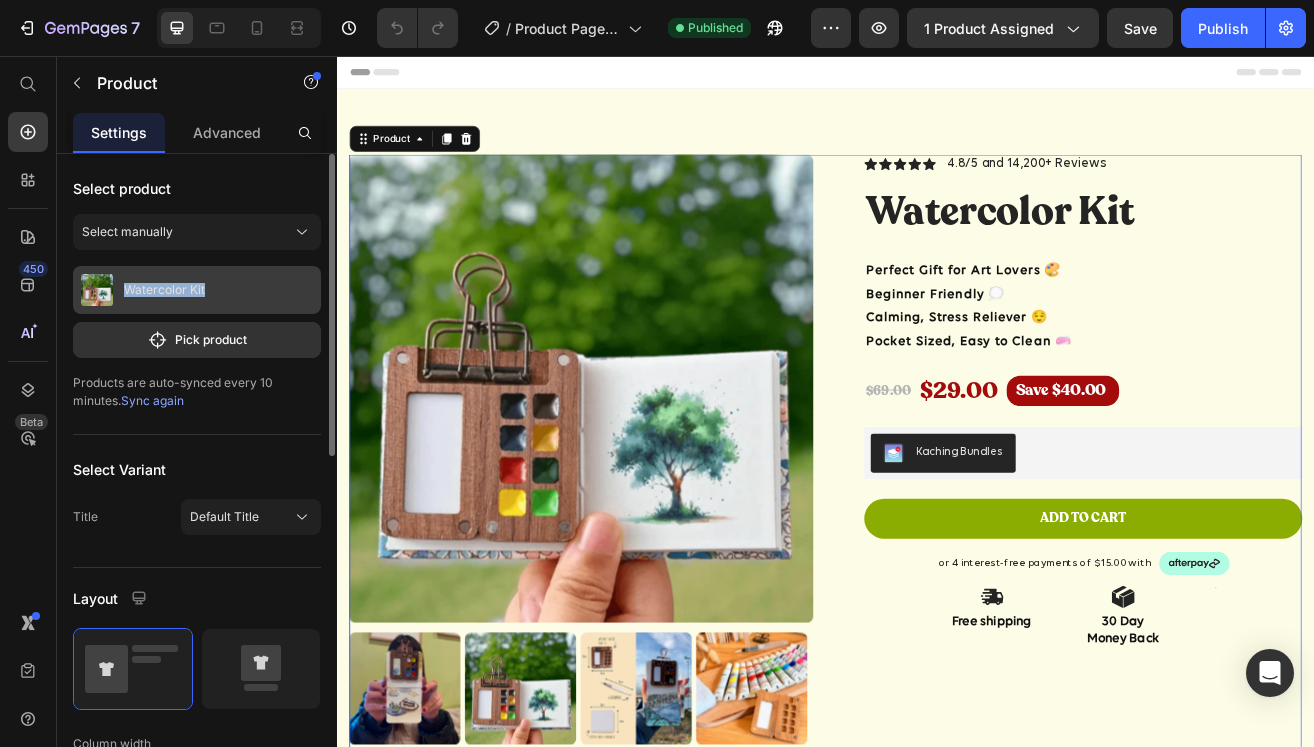 click on "Watercolor Kit" at bounding box center (197, 290) 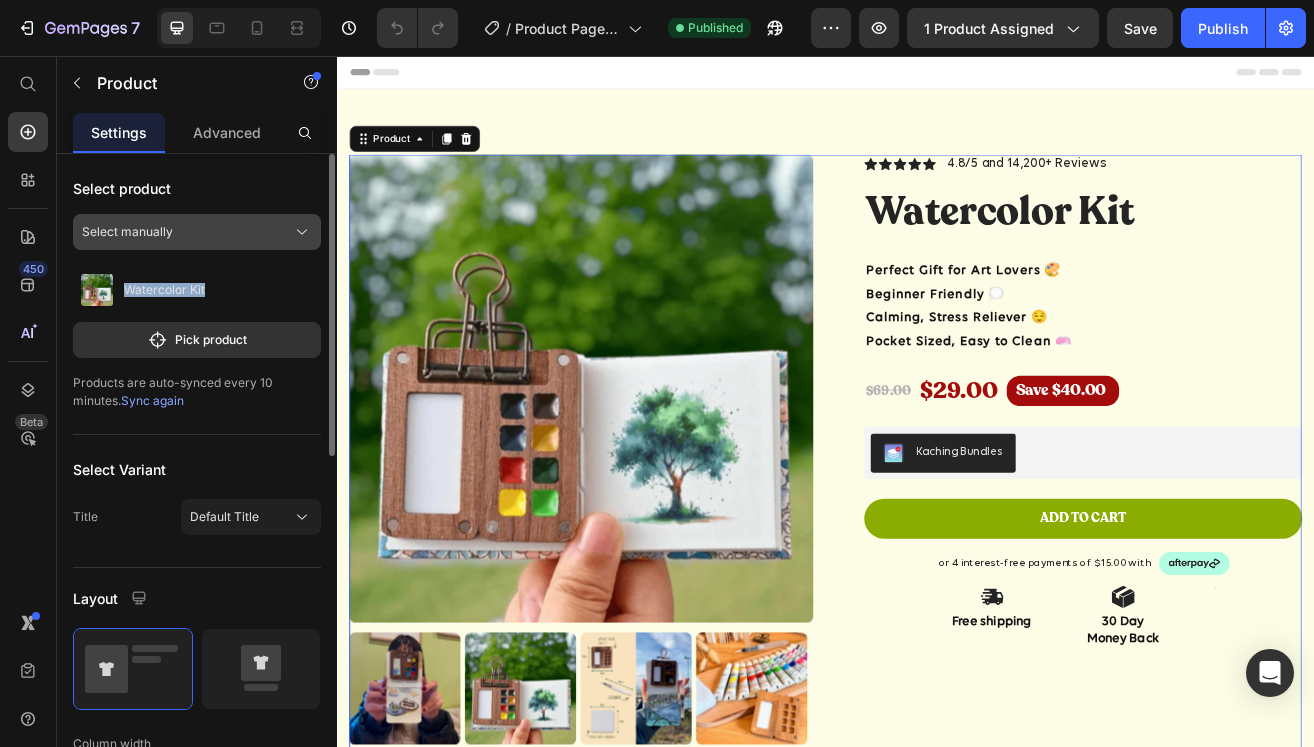 click on "Select manually" 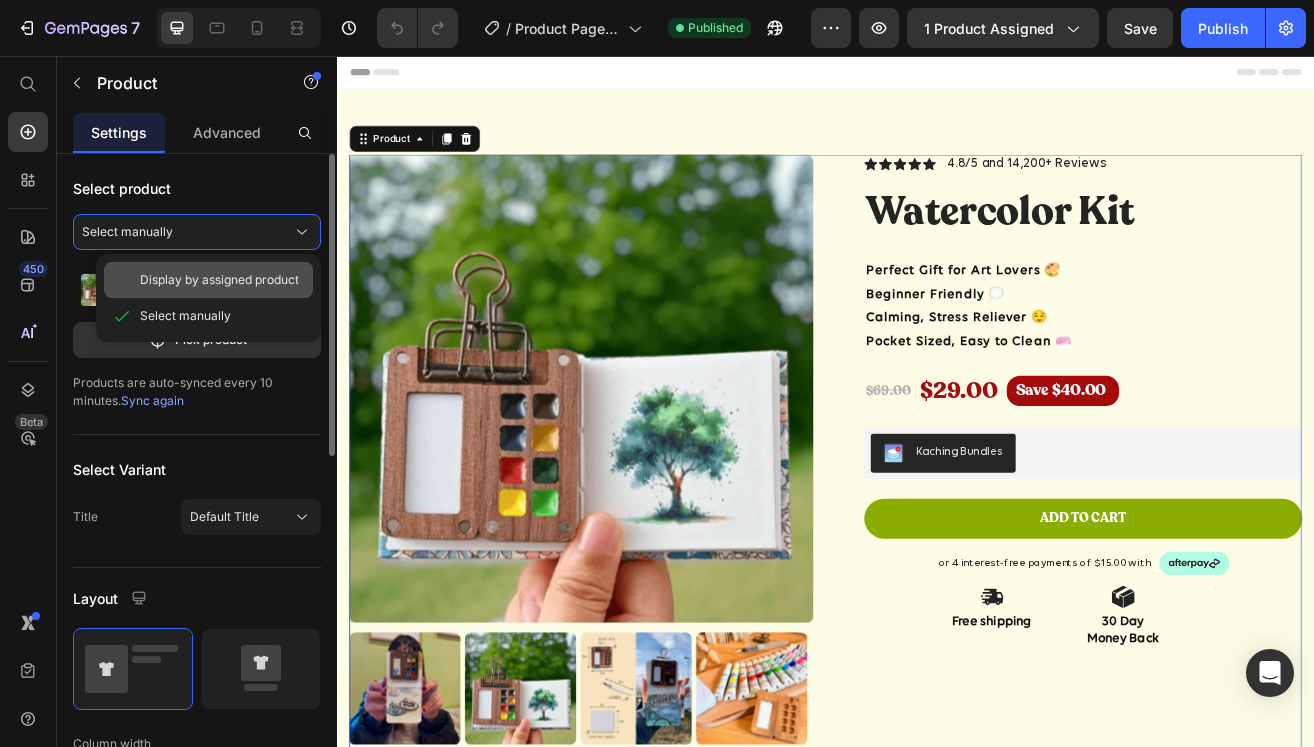 click on "Display by assigned product" at bounding box center [219, 280] 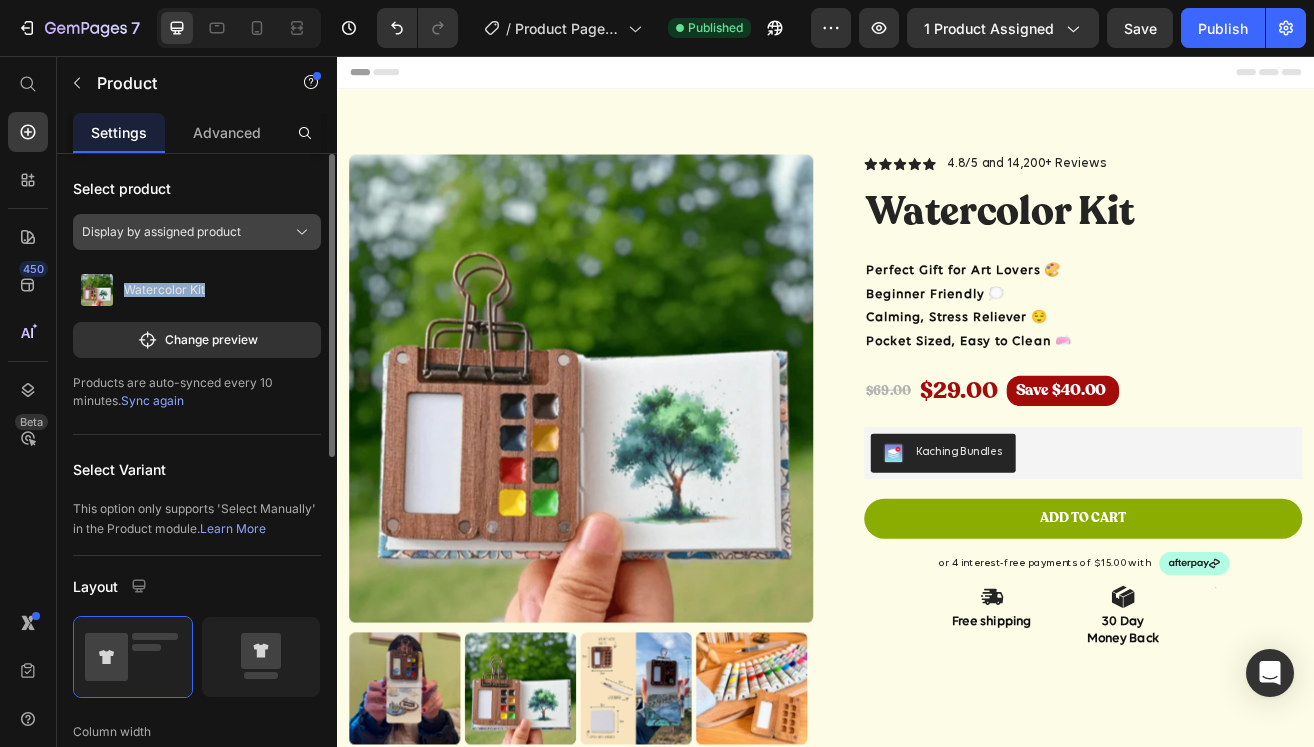 click on "Display by assigned product" at bounding box center (197, 232) 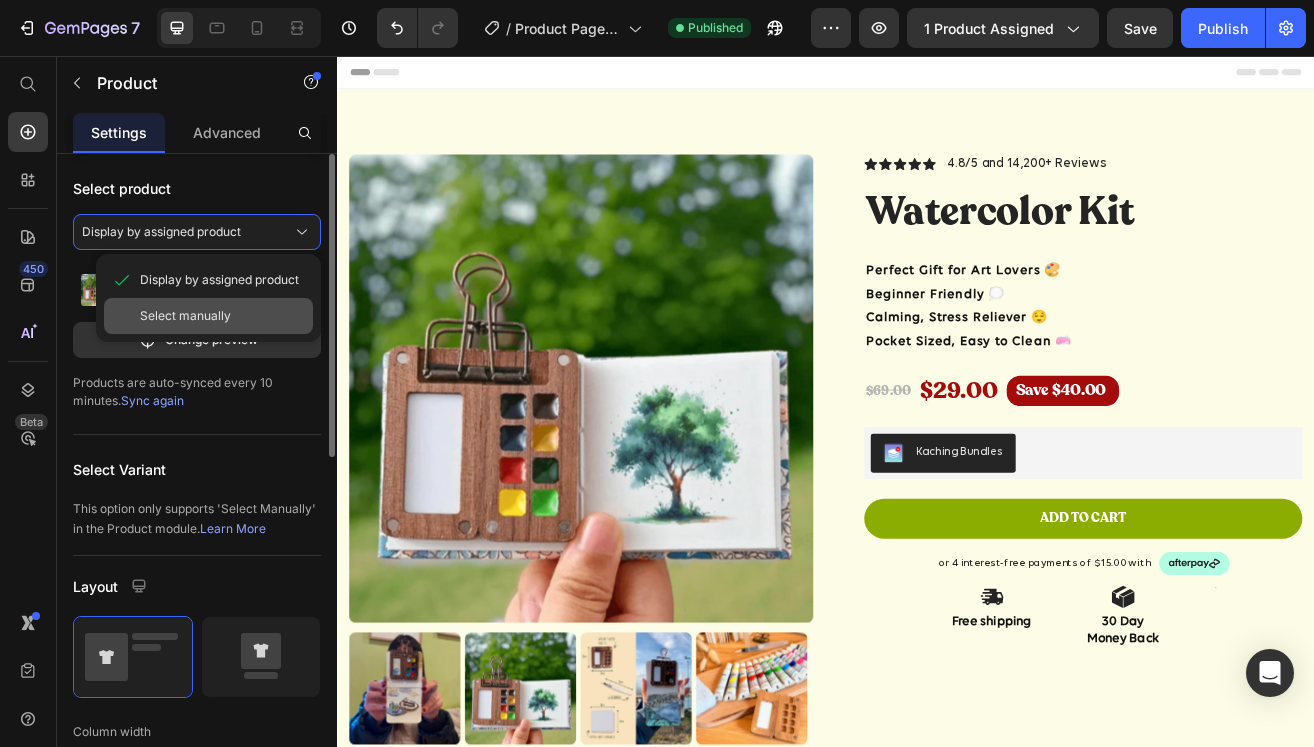 click on "Select manually" at bounding box center (185, 316) 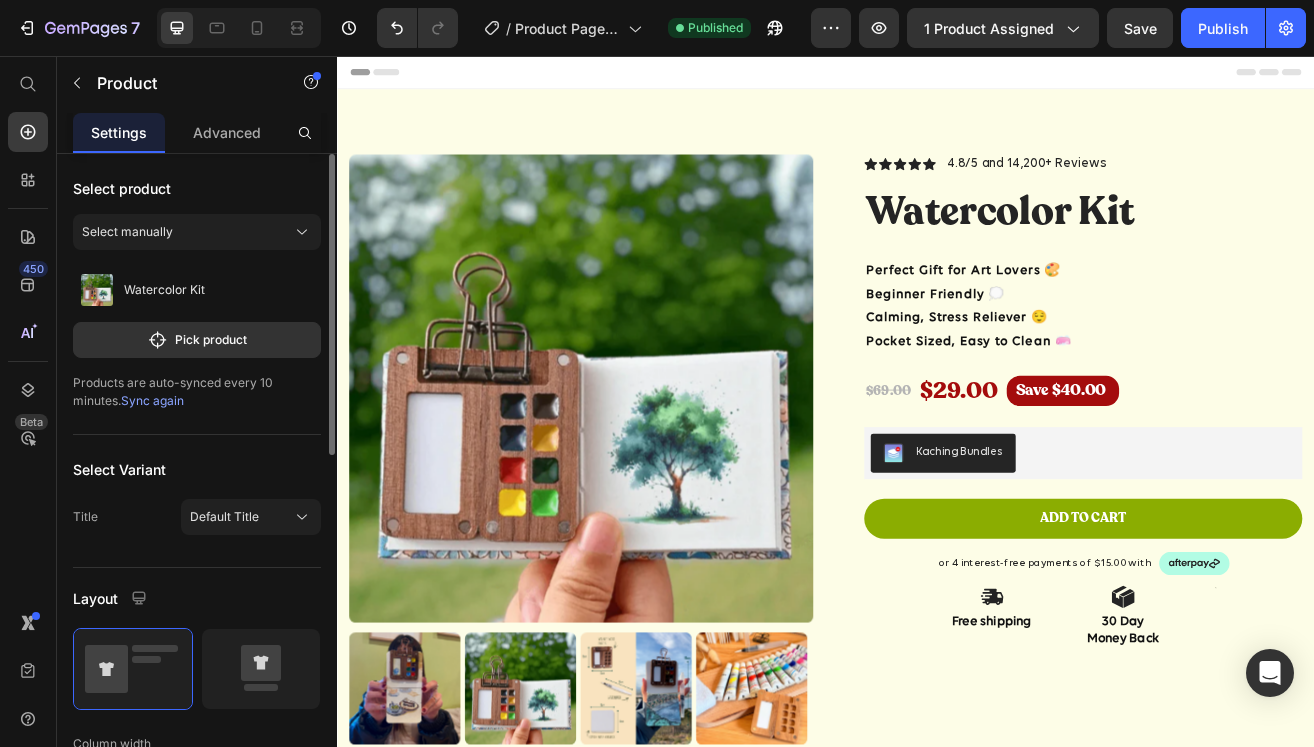click on "Select product" at bounding box center (197, 188) 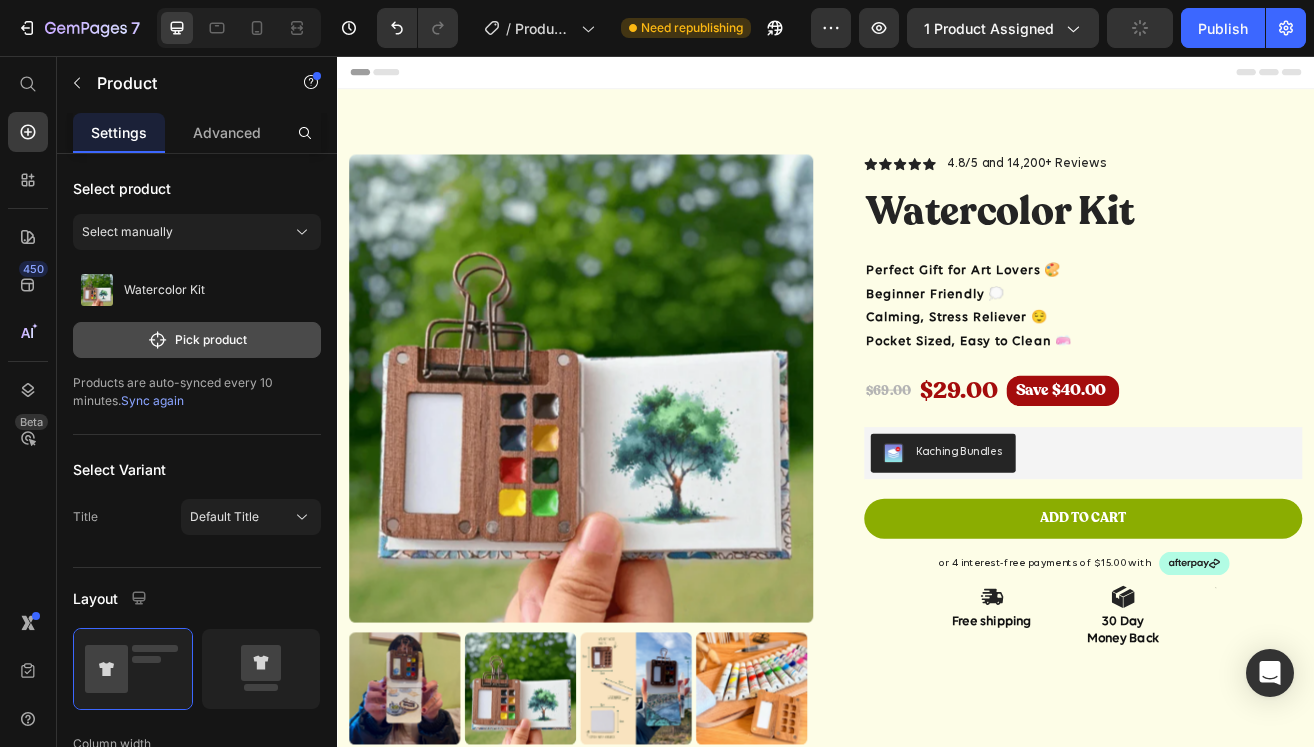 click on "Pick product" at bounding box center [197, 340] 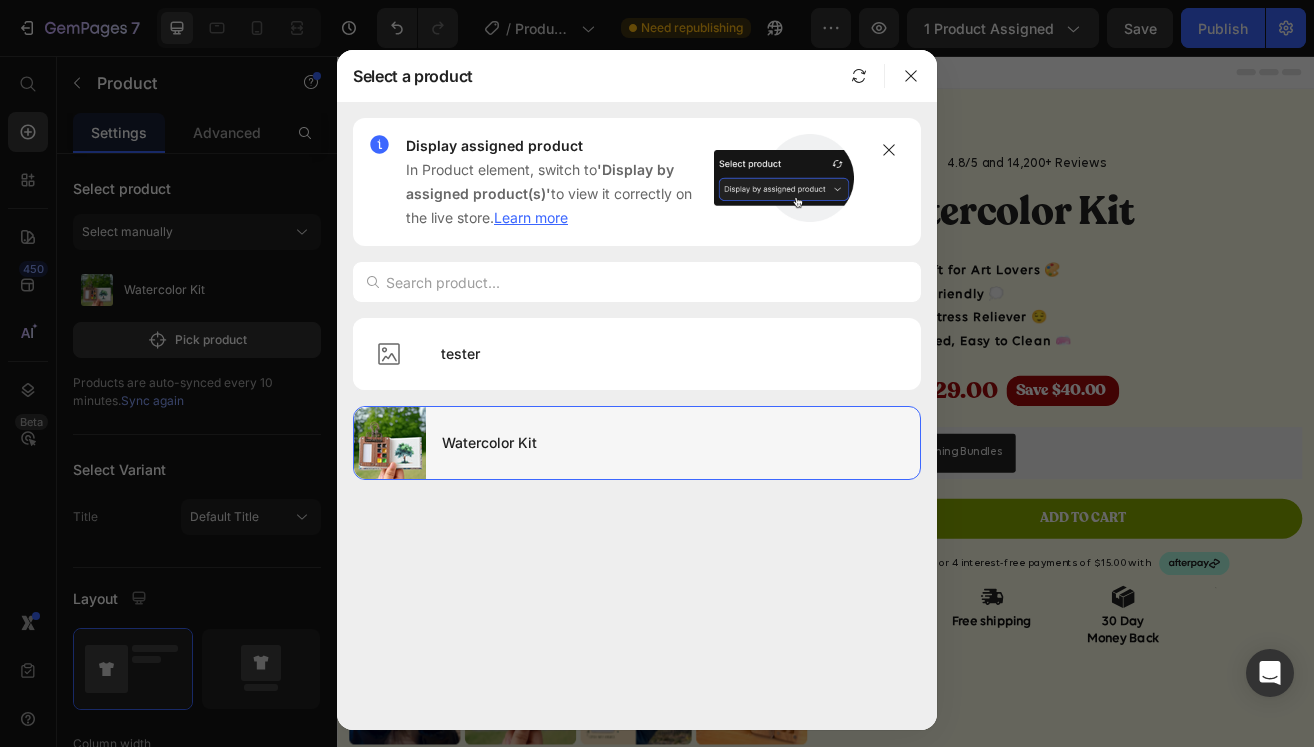 click at bounding box center (390, 443) 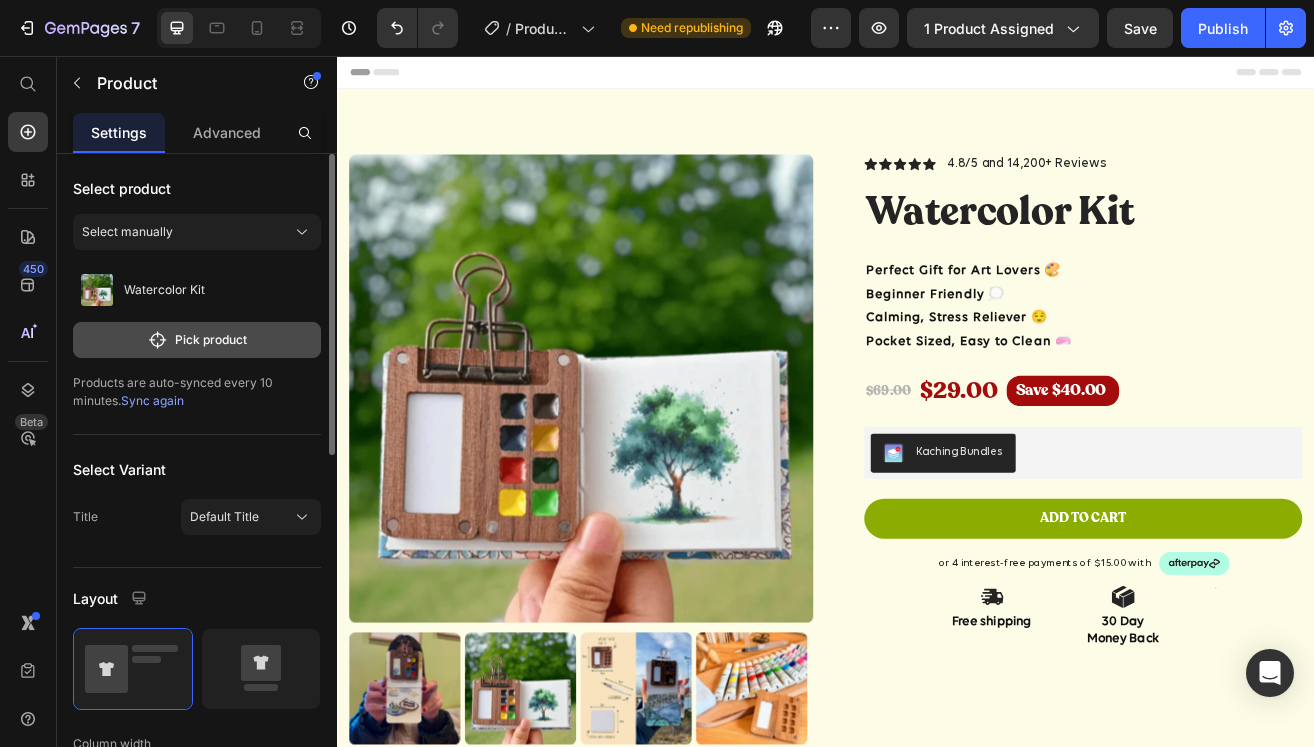 click on "Pick product" at bounding box center [197, 340] 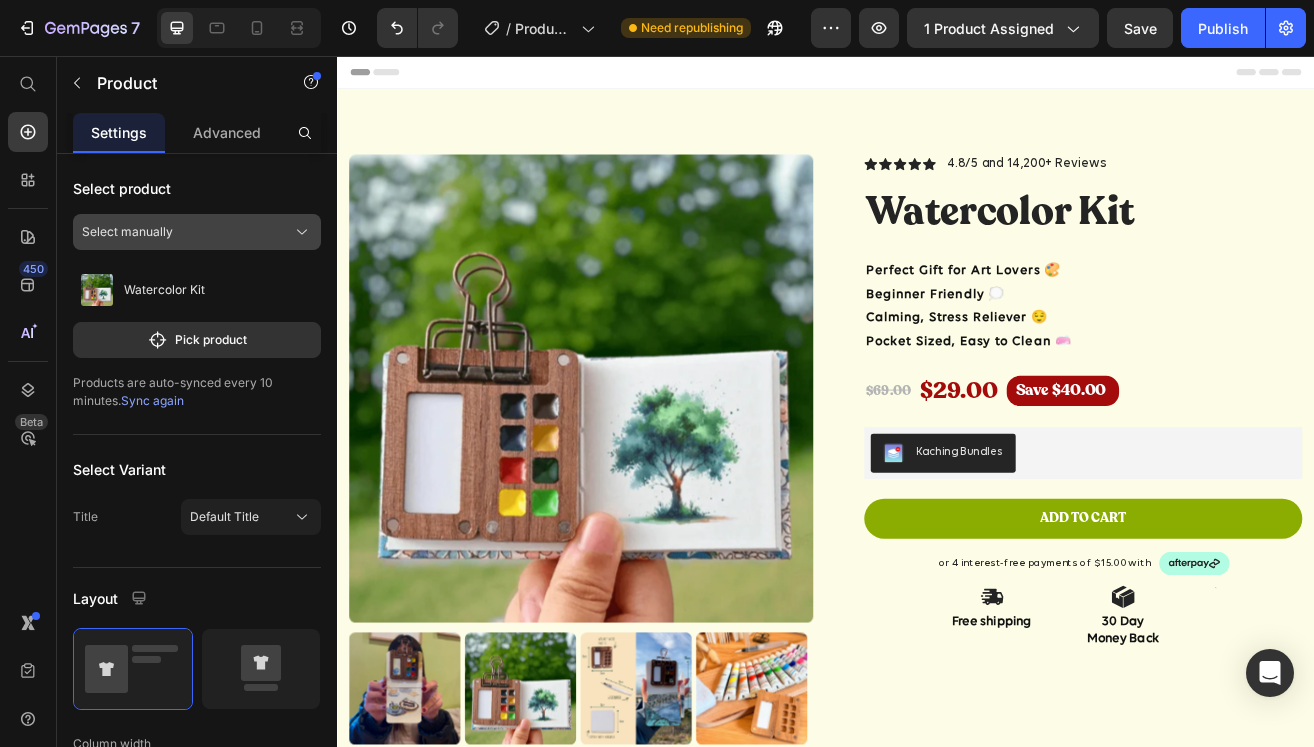 click on "Select manually" 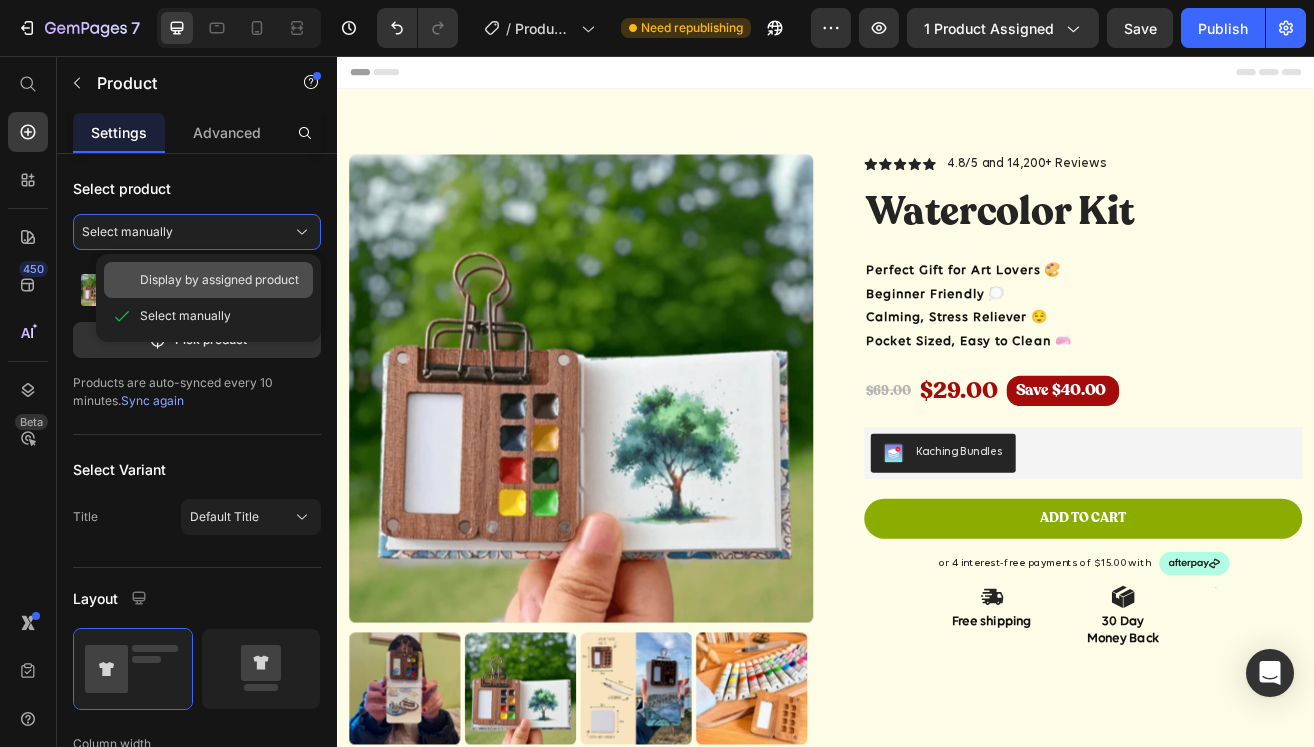 click on "Display by assigned product" at bounding box center [219, 280] 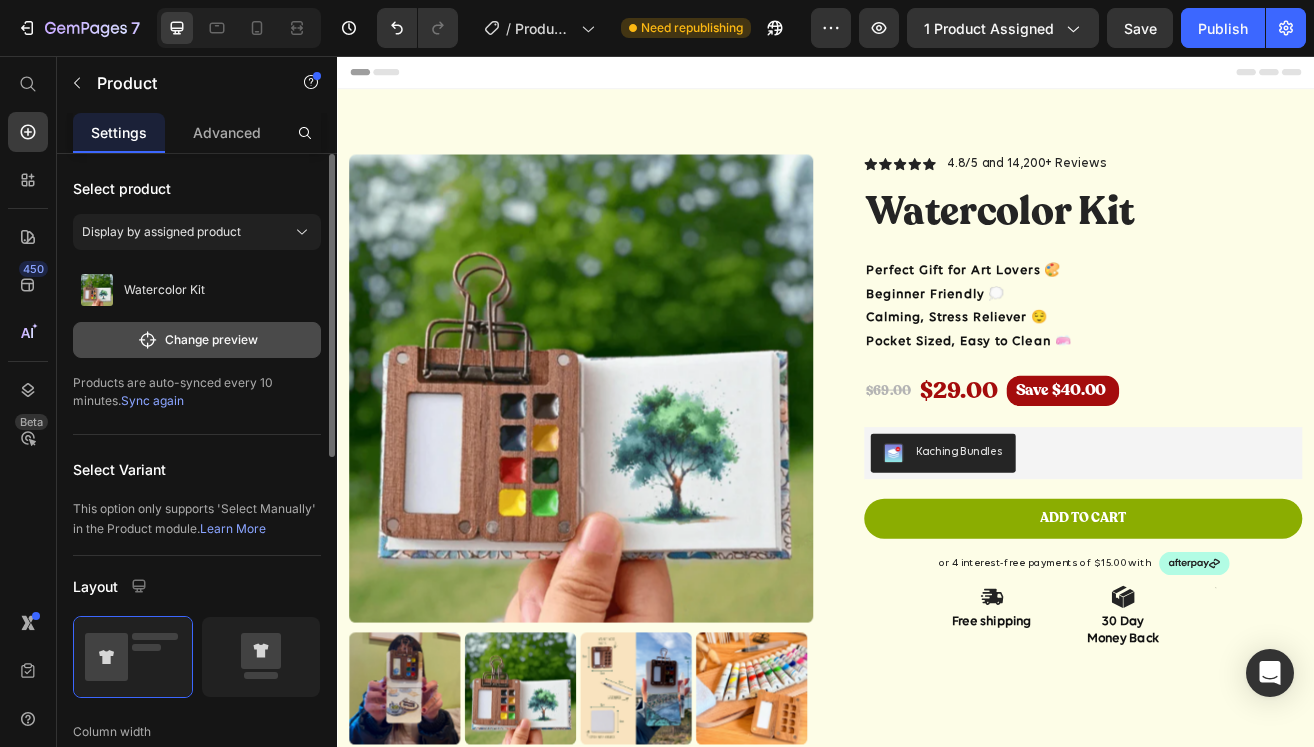 click on "Change preview" at bounding box center (197, 340) 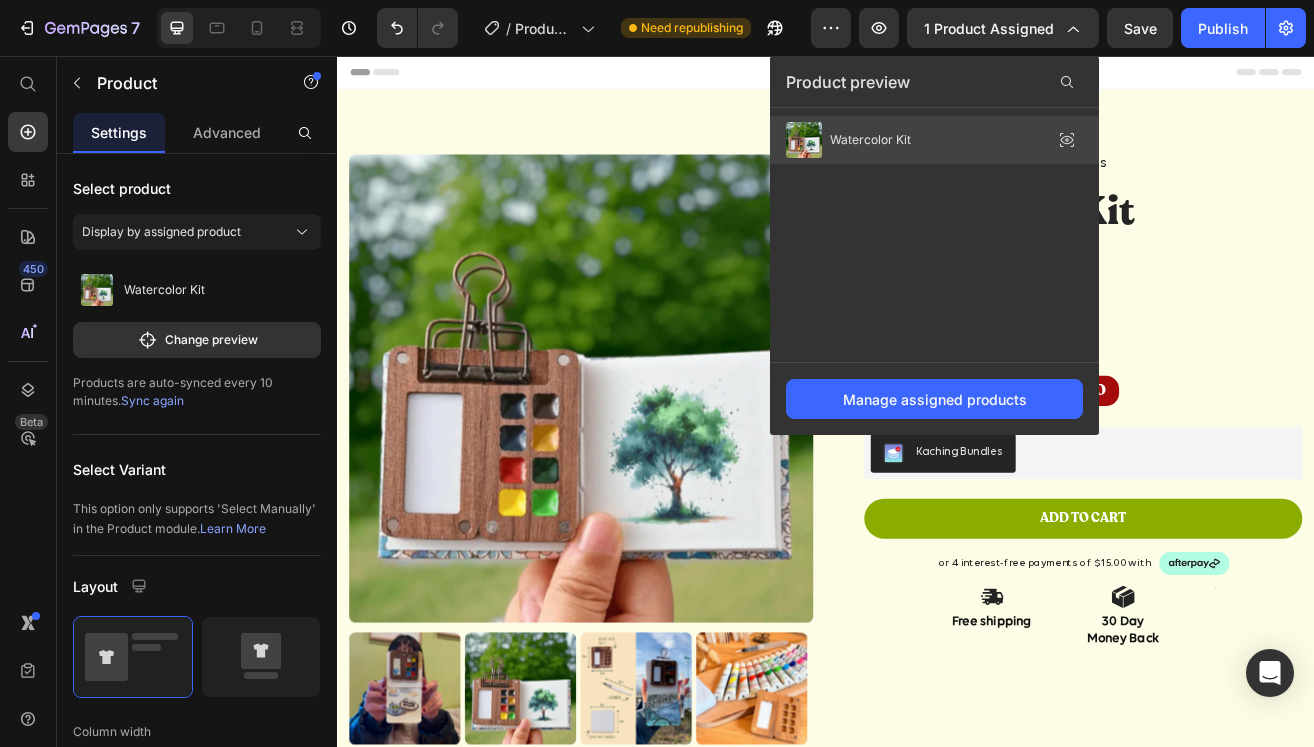 click on "Watercolor Kit" at bounding box center (870, 140) 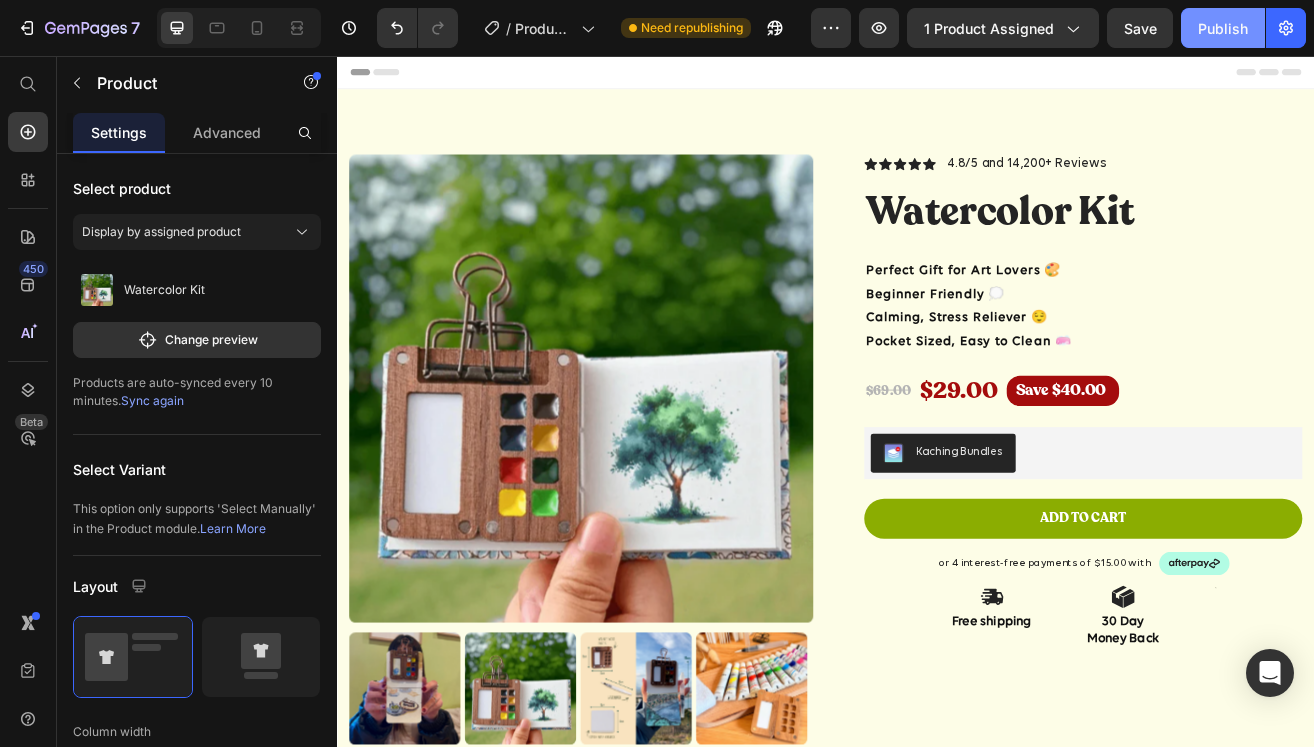 click on "Publish" at bounding box center (1223, 28) 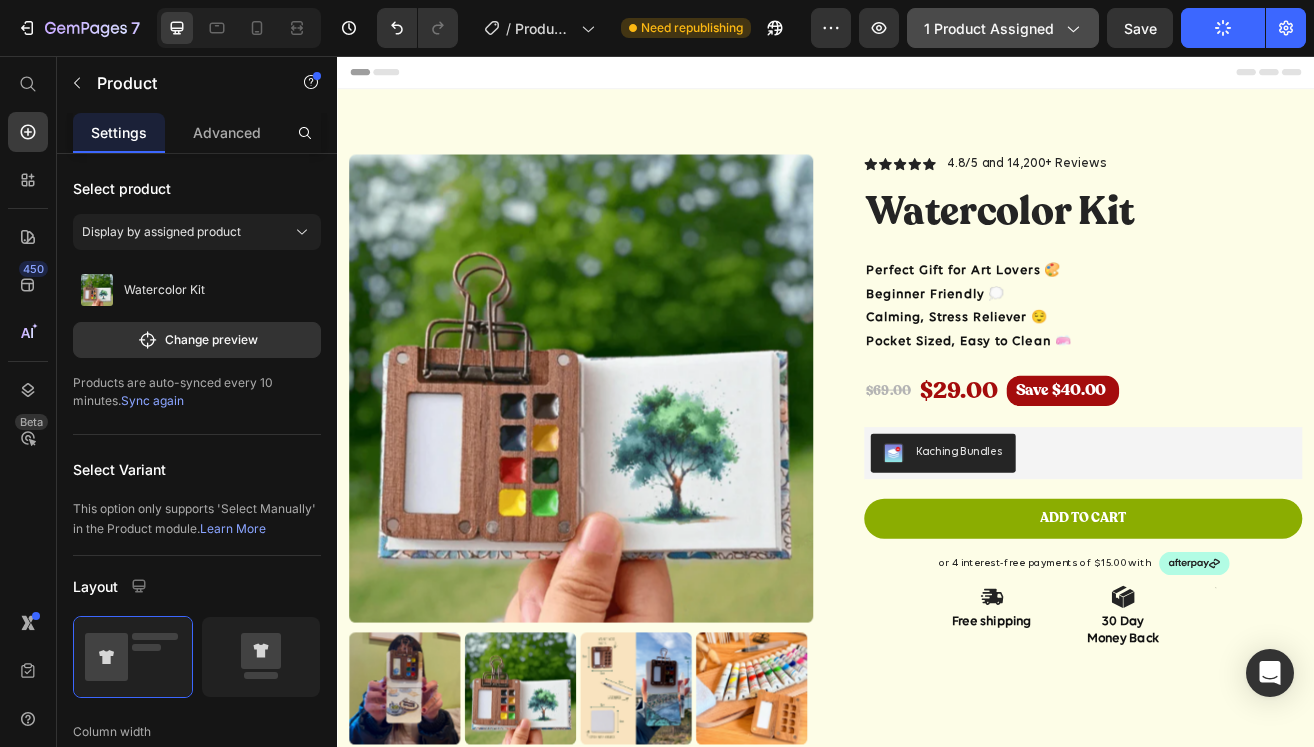 click on "1 product assigned" 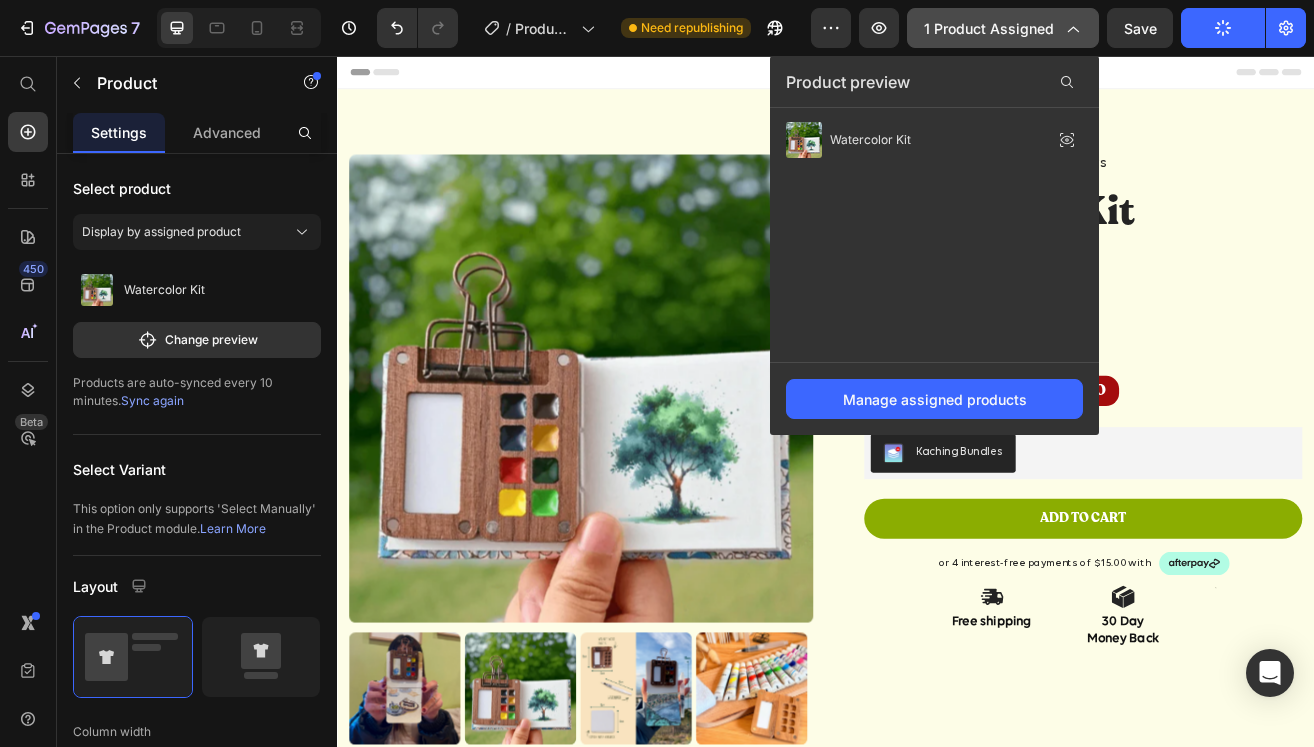 click on "1 product assigned" 